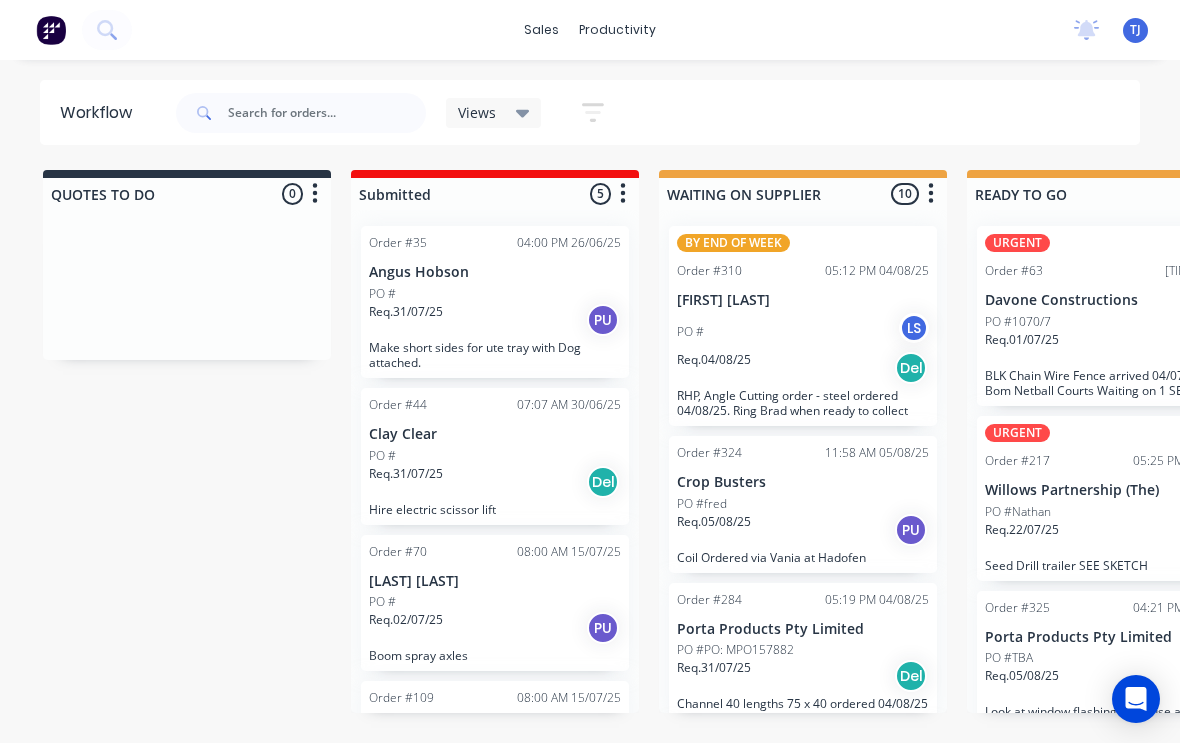 scroll, scrollTop: 3, scrollLeft: 88, axis: both 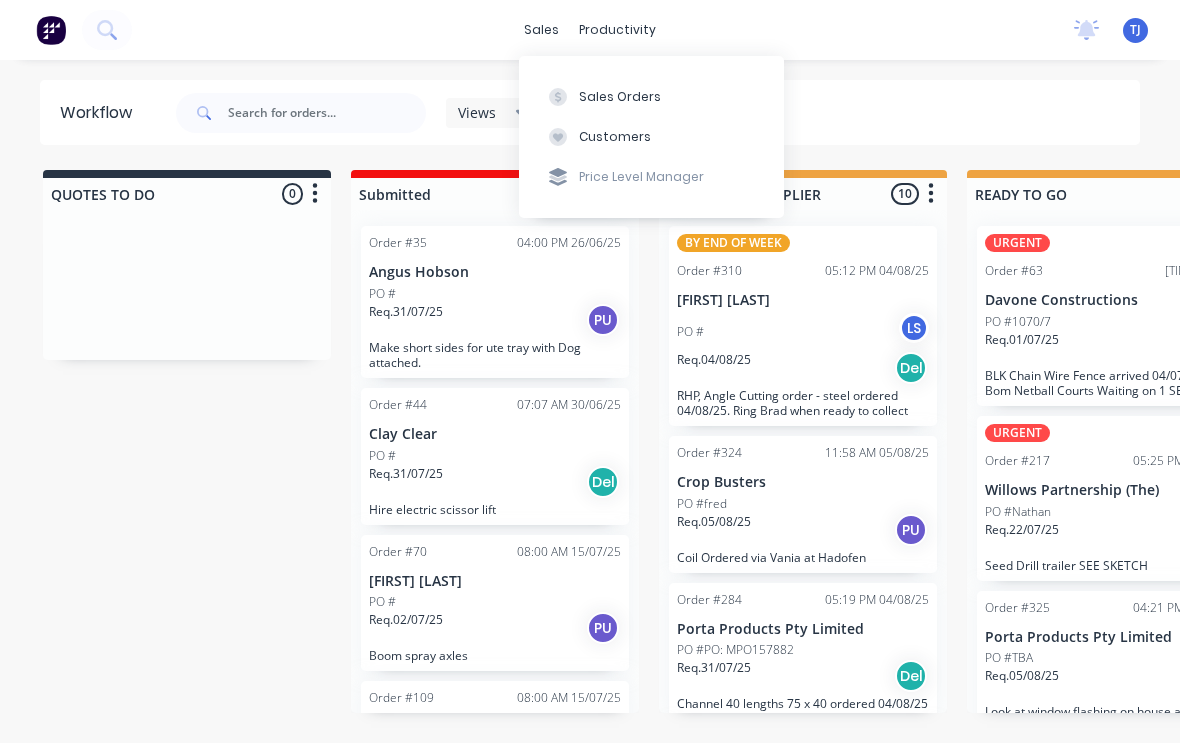 click on "Sales Orders" at bounding box center (620, 97) 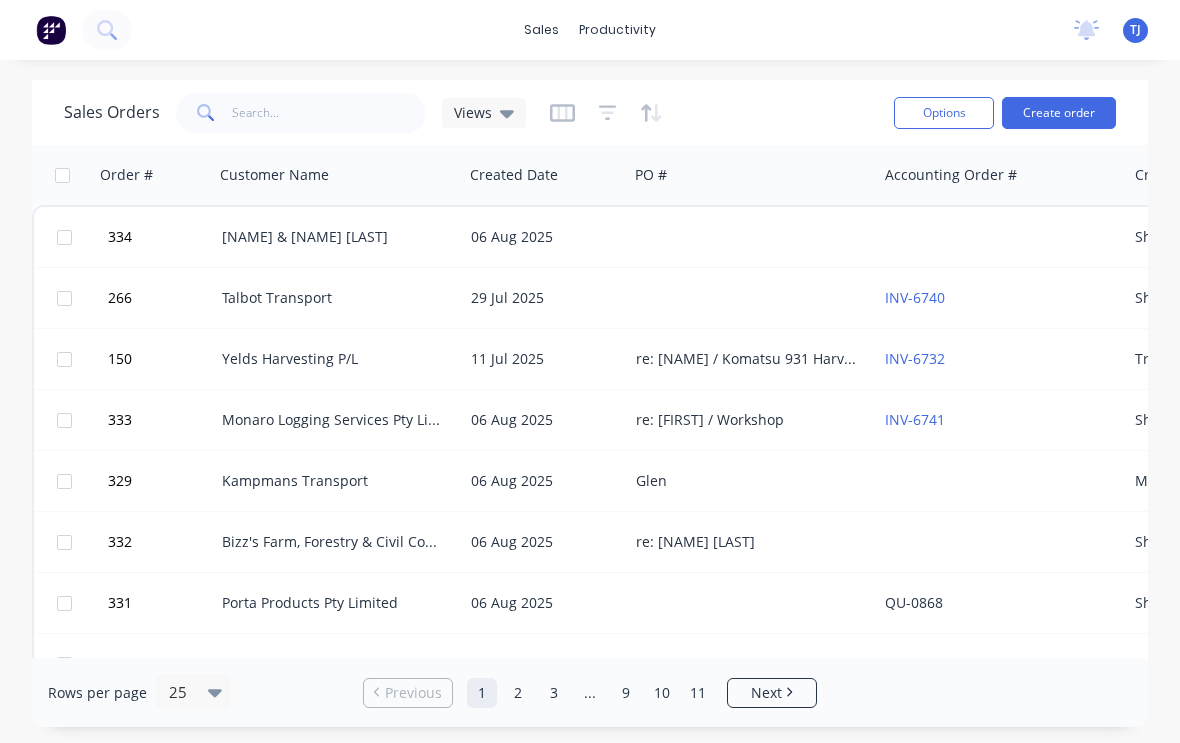 scroll, scrollTop: 0, scrollLeft: 0, axis: both 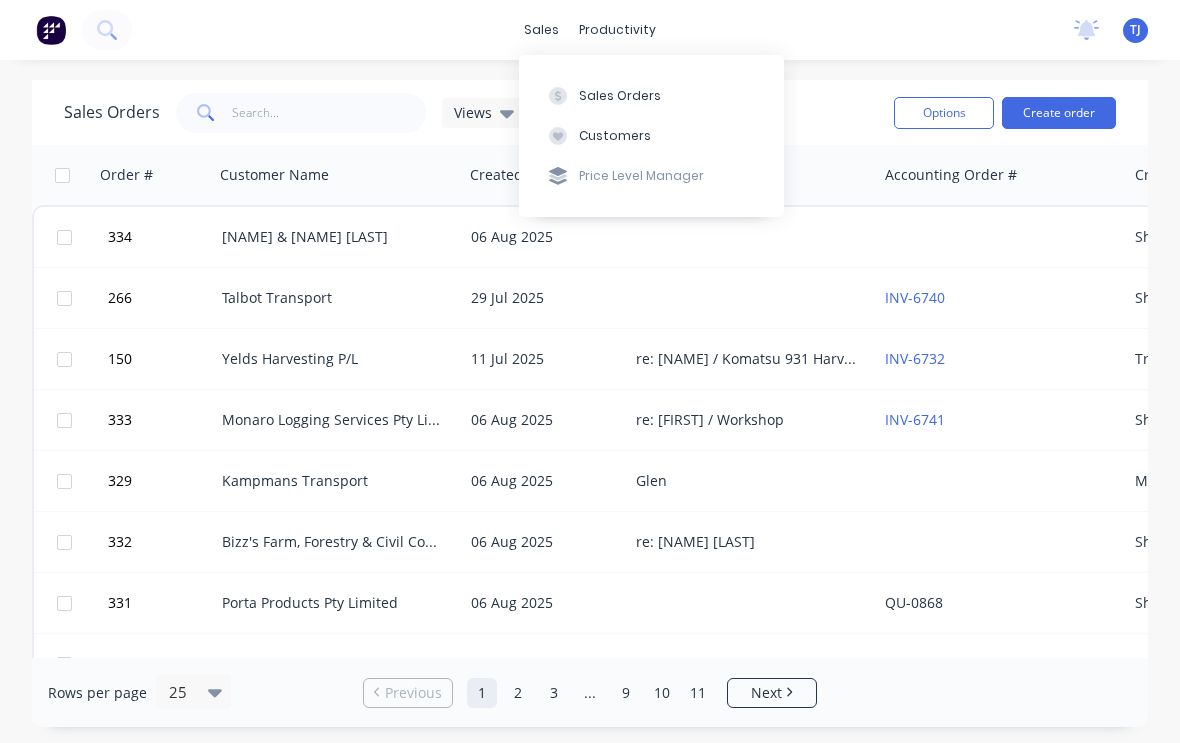 click on "Create order" at bounding box center [1059, 113] 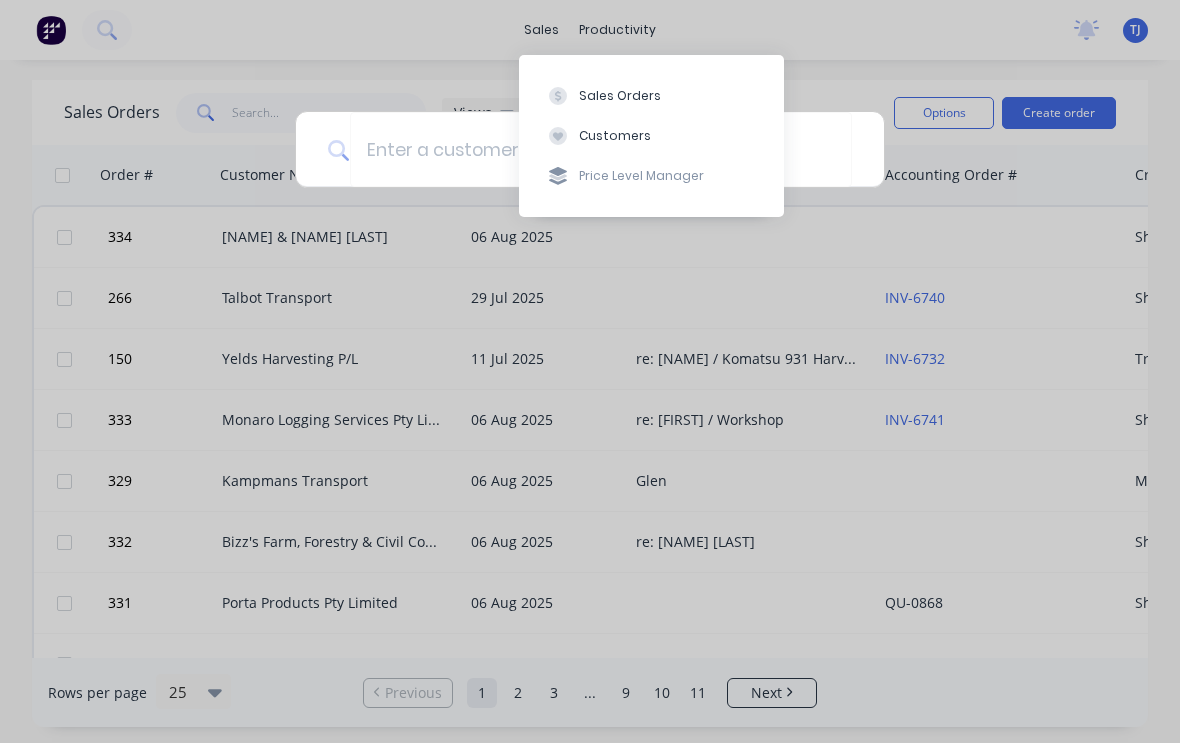 scroll, scrollTop: 0, scrollLeft: 0, axis: both 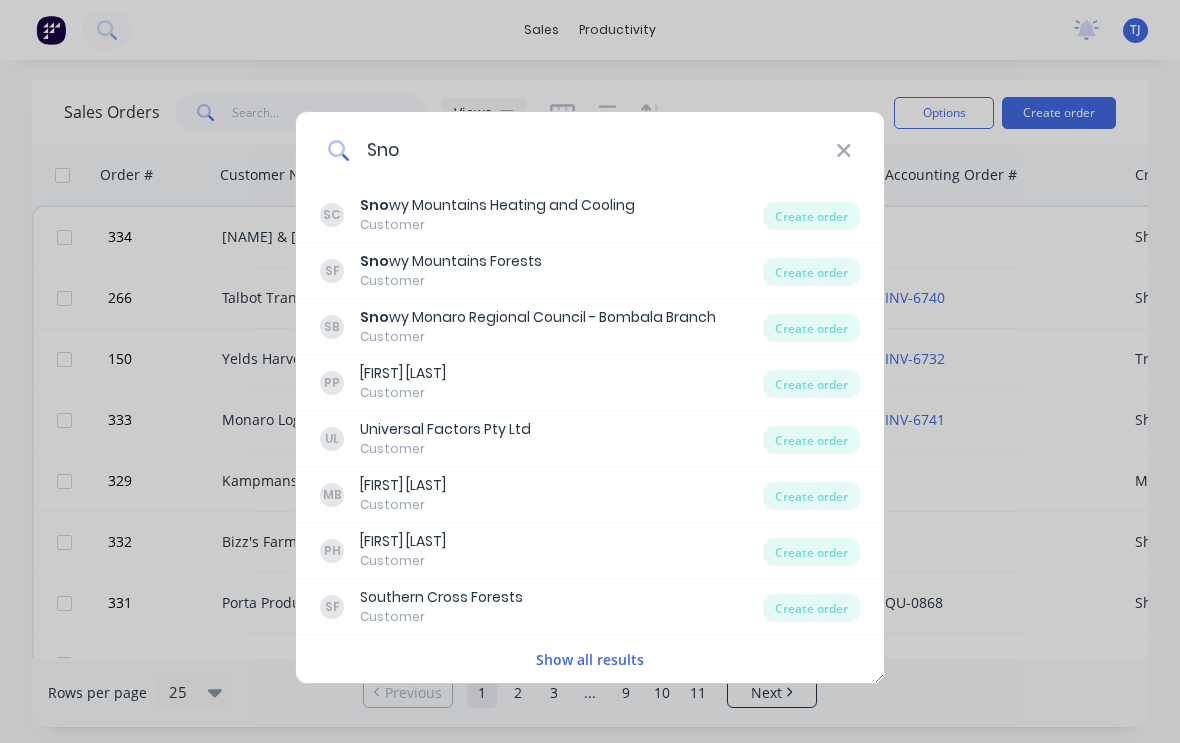 type on "Sno" 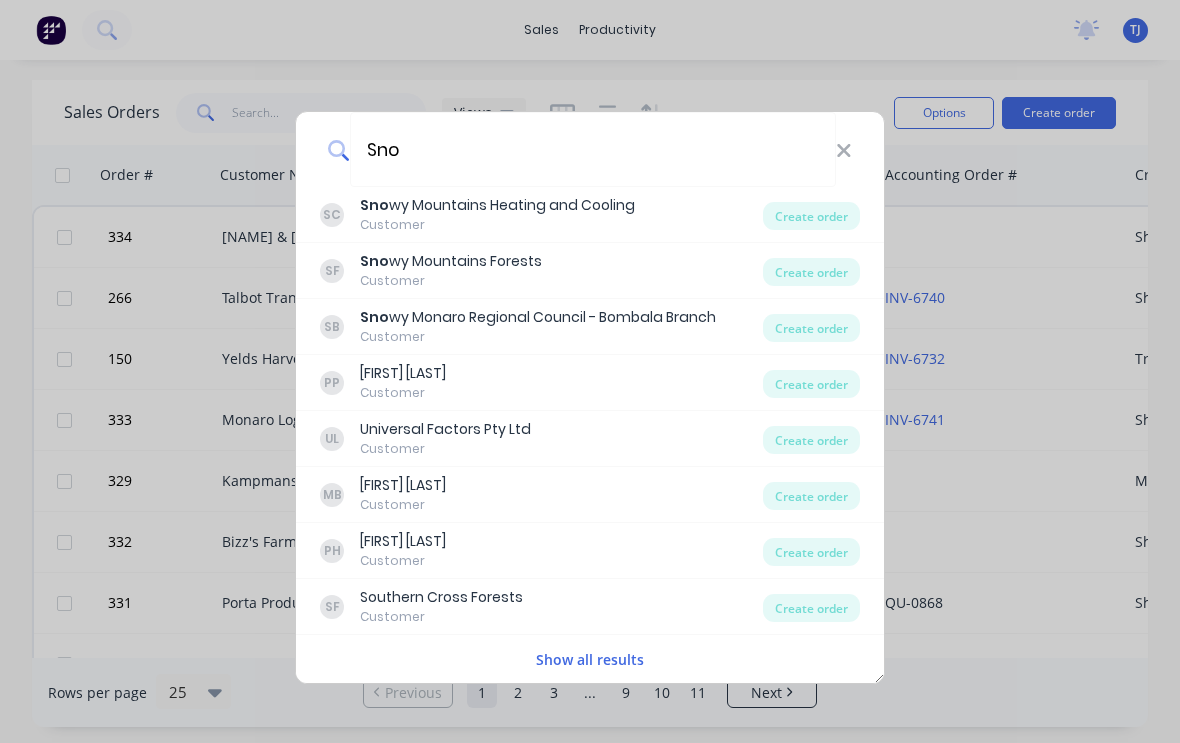 click on "Create order" at bounding box center (811, 328) 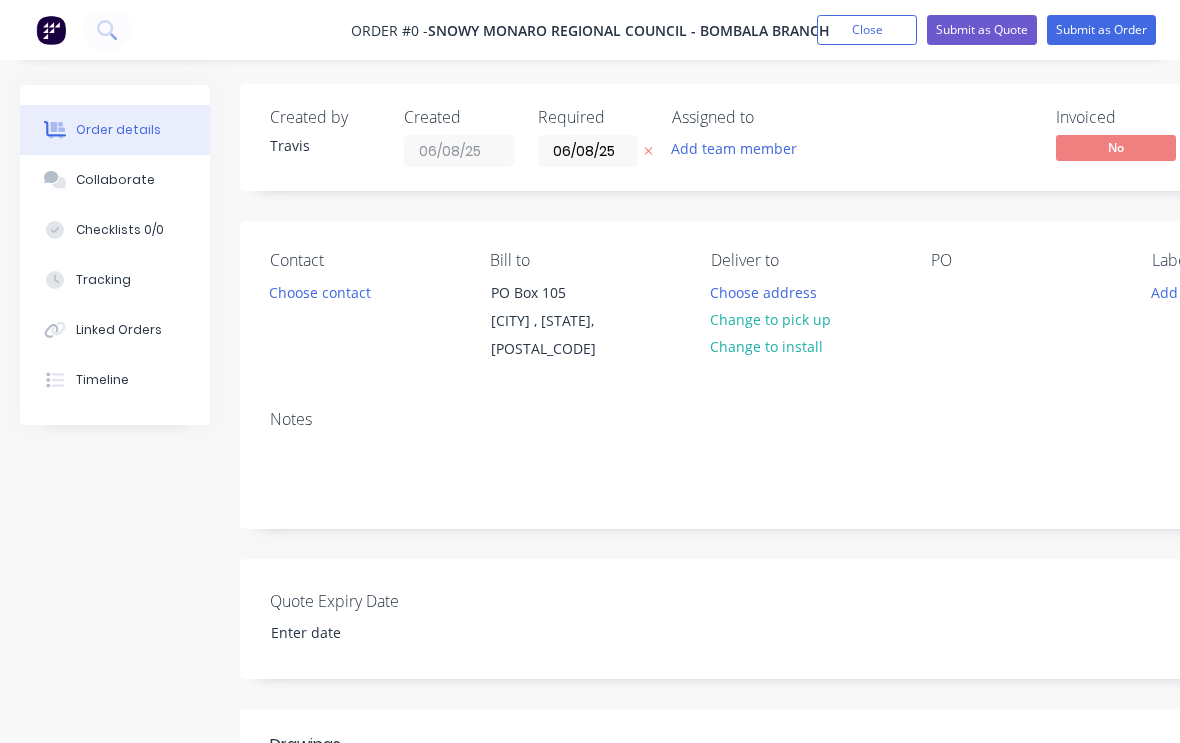 click on "Change to pick up" at bounding box center [771, 319] 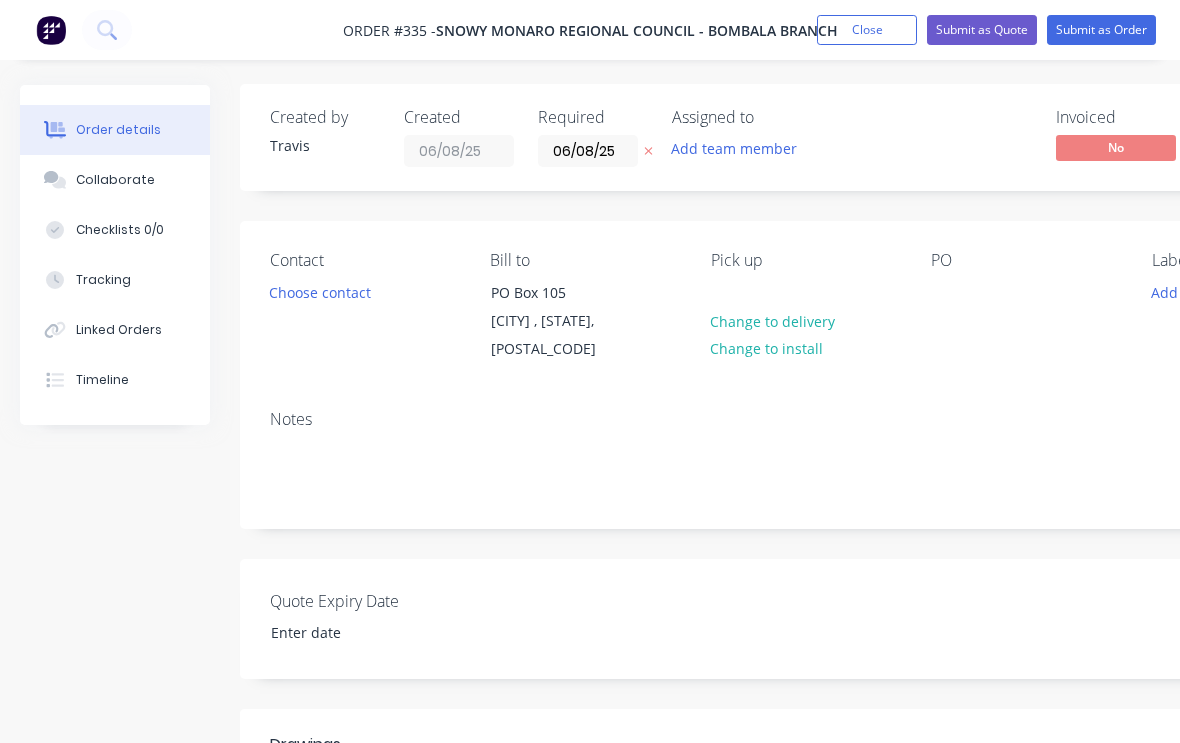 click on "PO" at bounding box center [1025, 260] 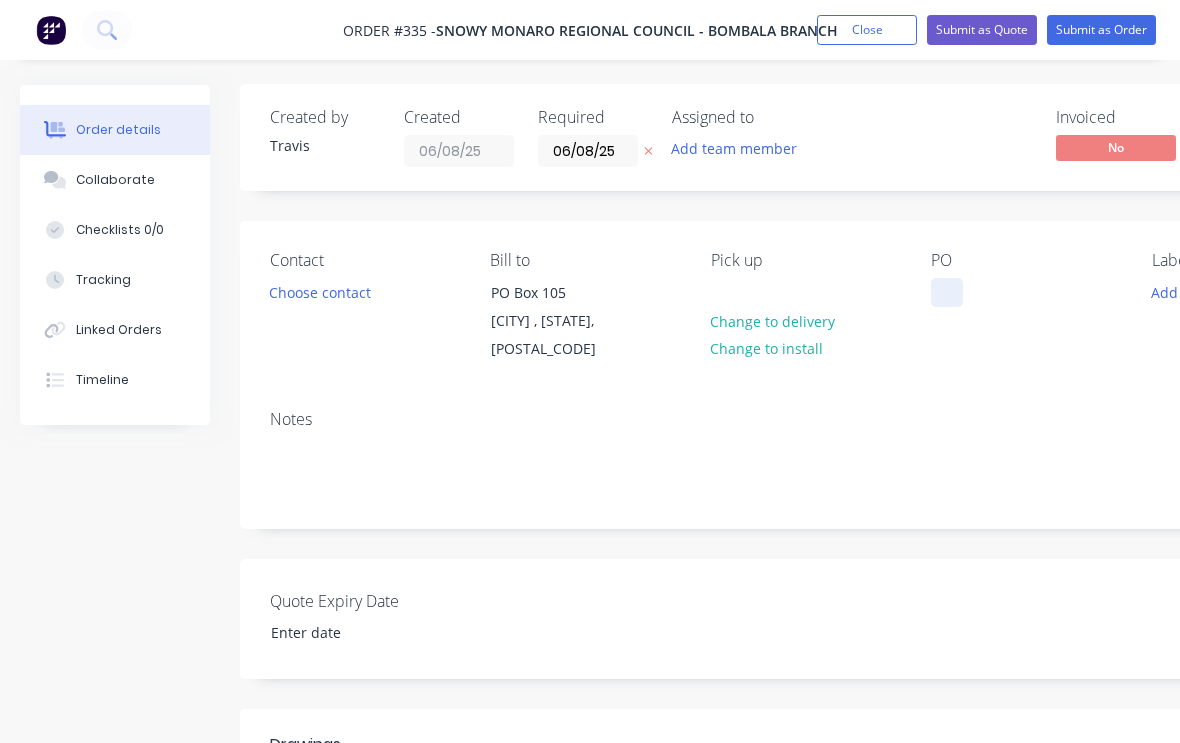 click at bounding box center (947, 292) 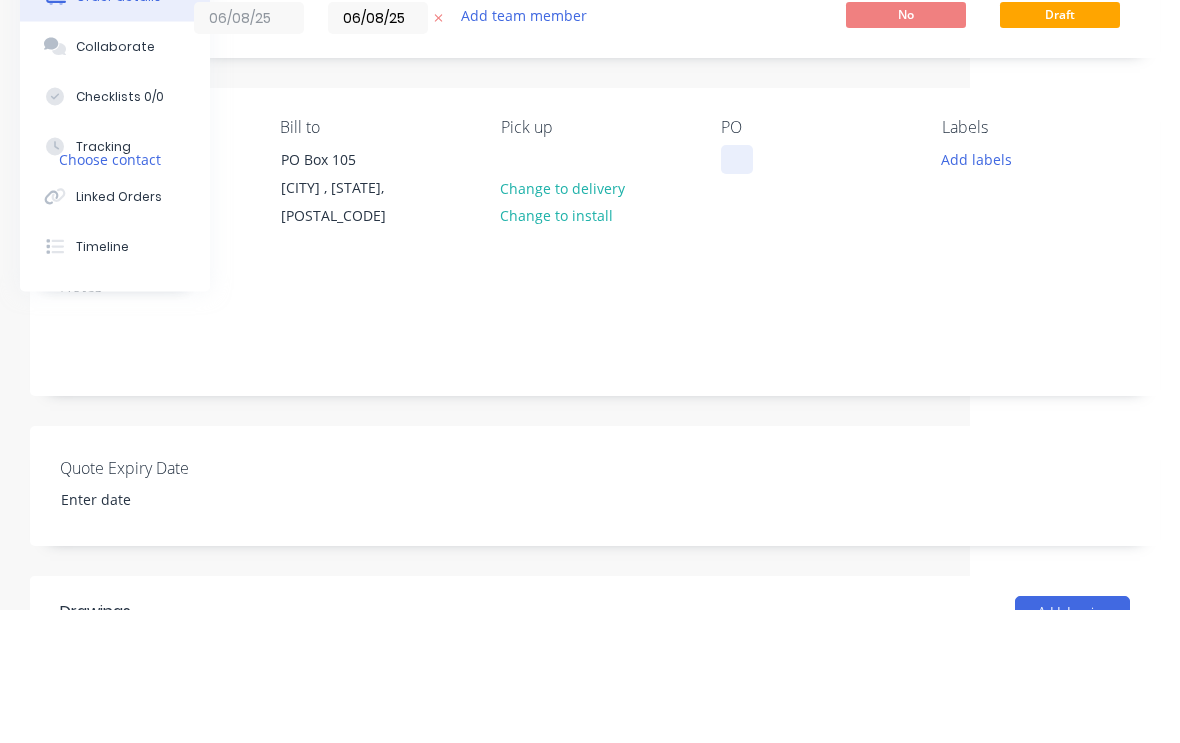 type 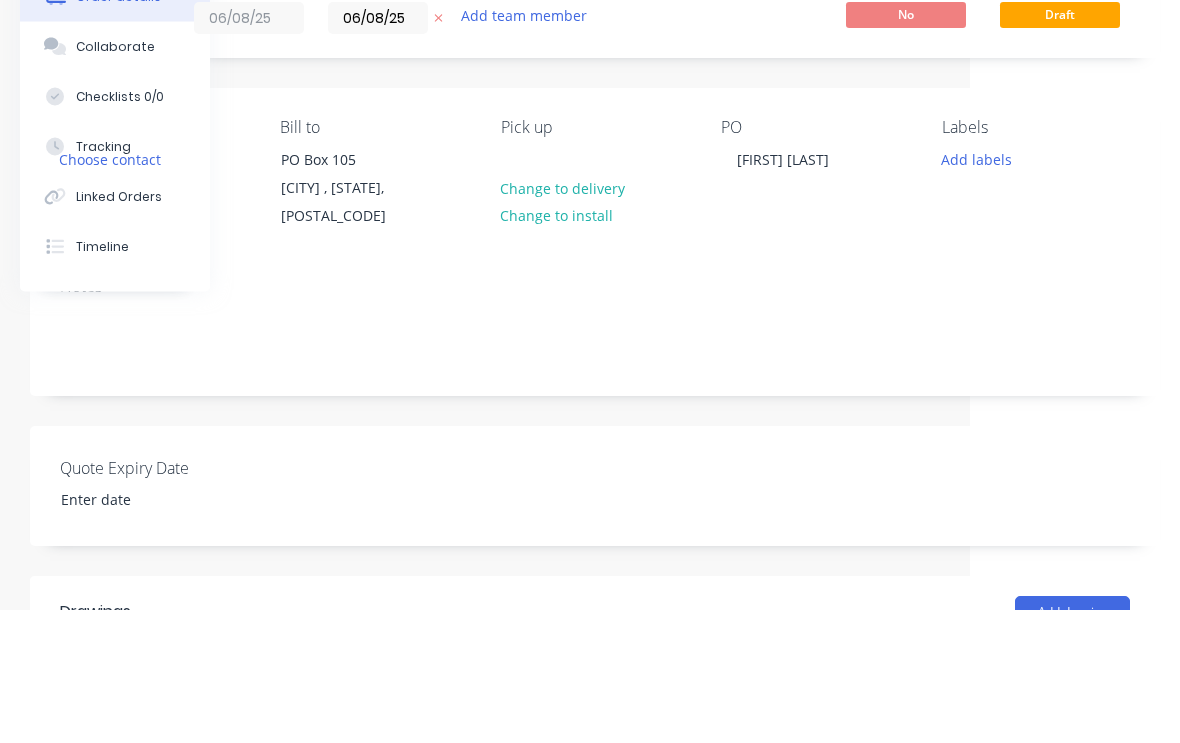 scroll, scrollTop: 134, scrollLeft: 210, axis: both 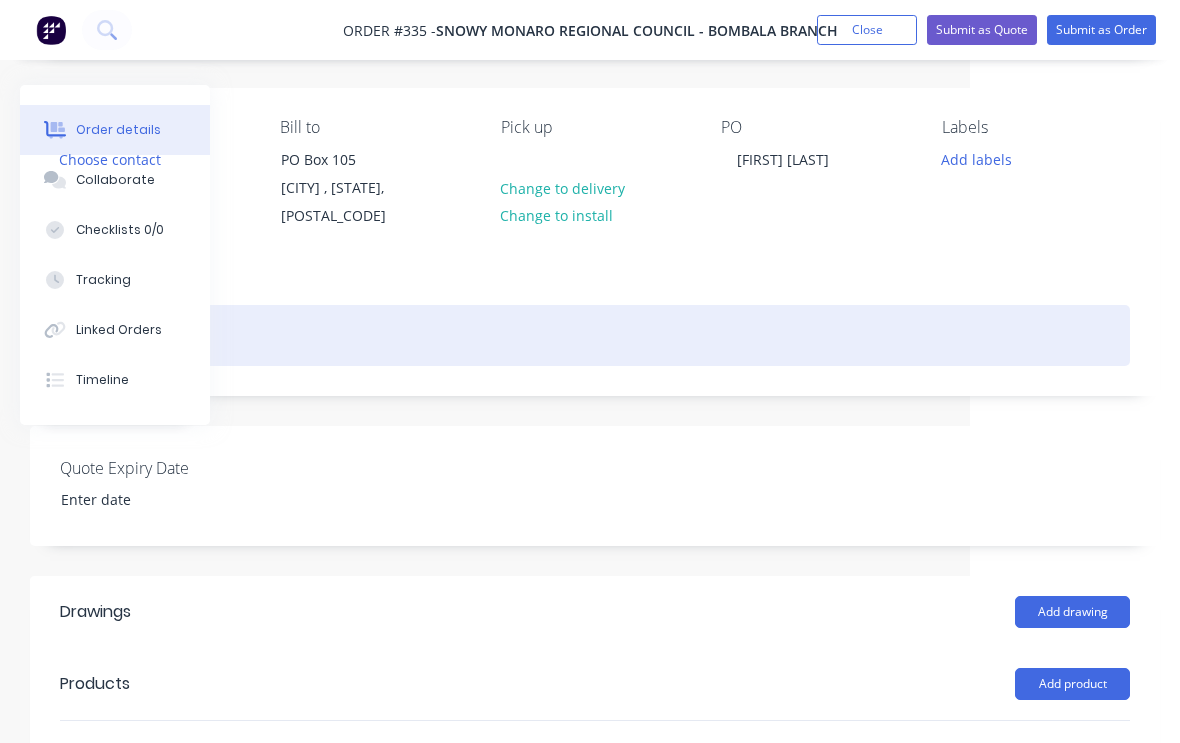 click at bounding box center (595, 335) 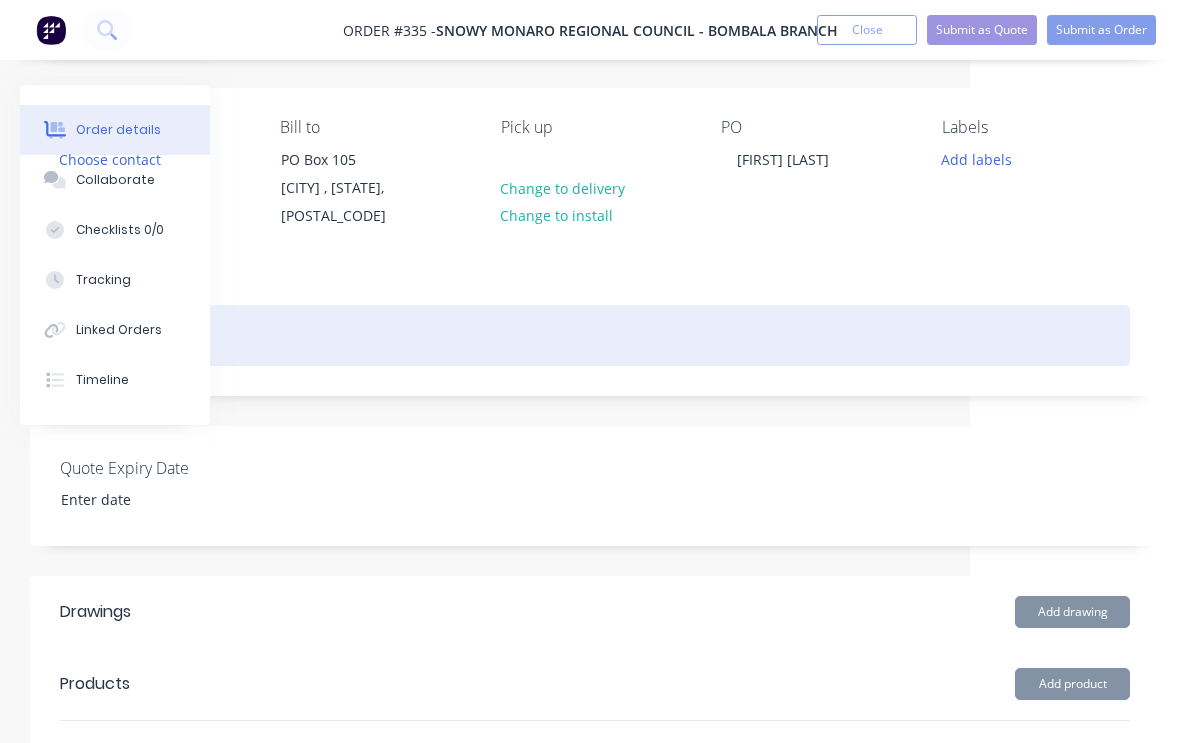 scroll, scrollTop: 133, scrollLeft: 210, axis: both 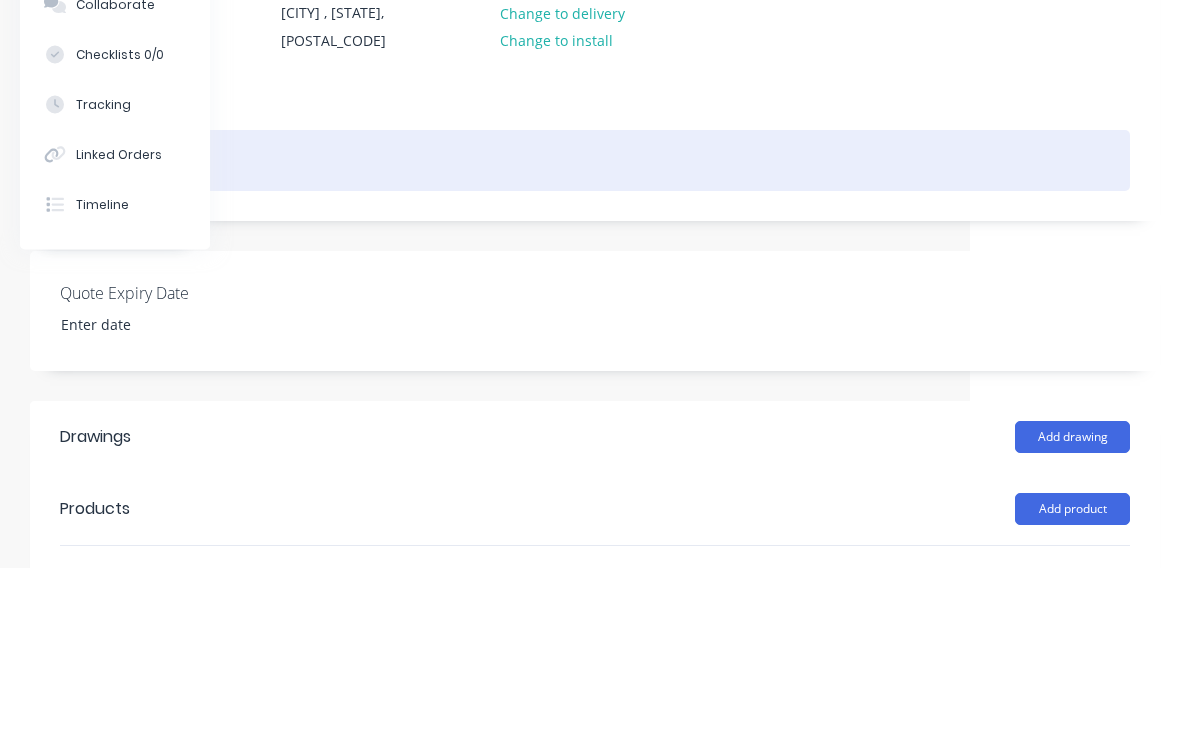 type 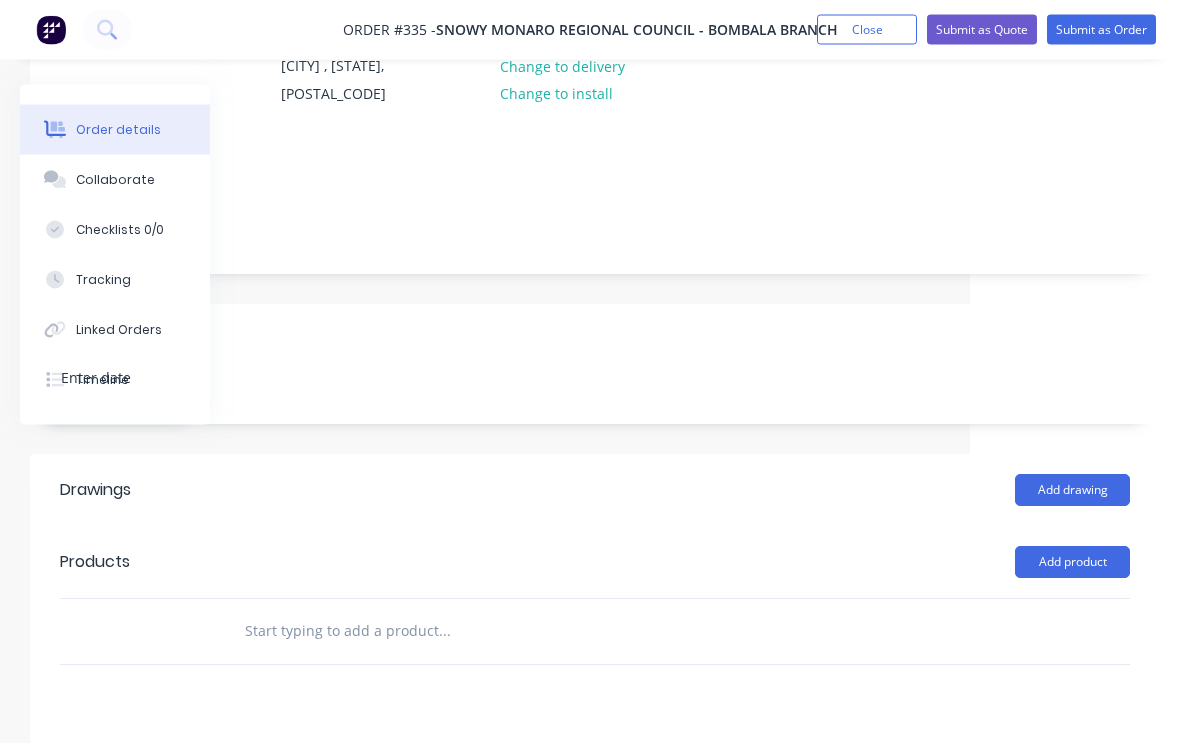 scroll, scrollTop: 256, scrollLeft: 210, axis: both 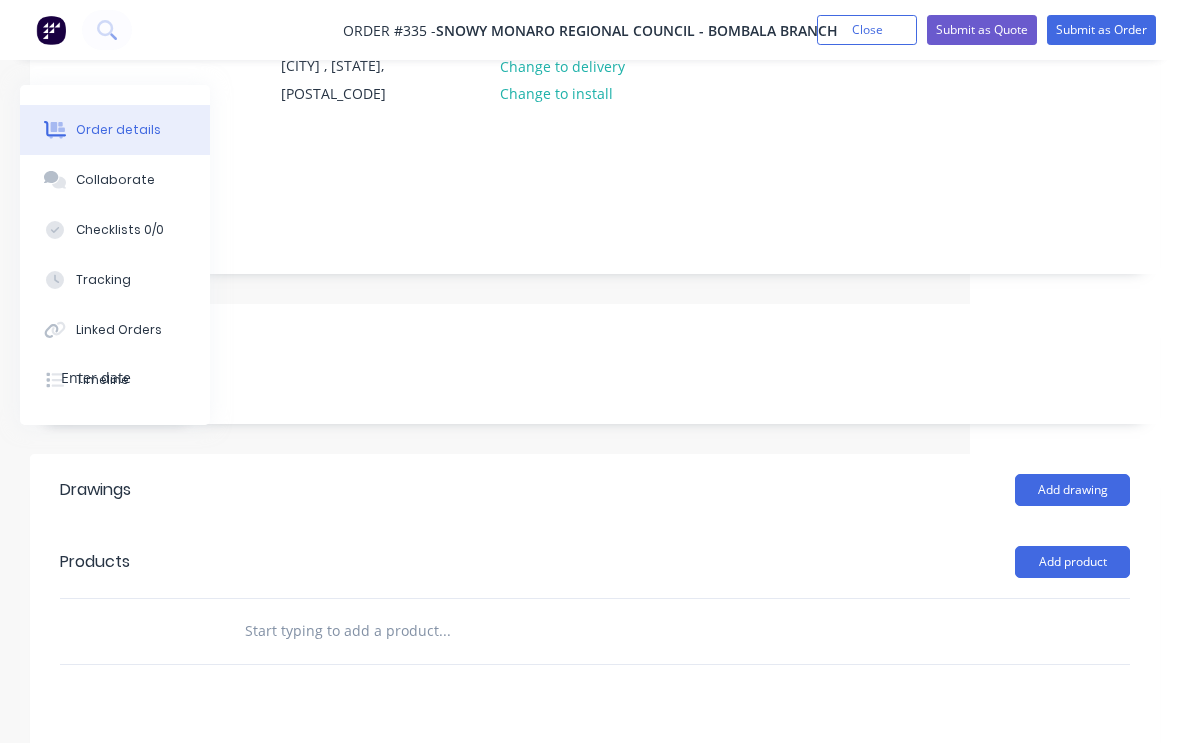 click at bounding box center (444, 631) 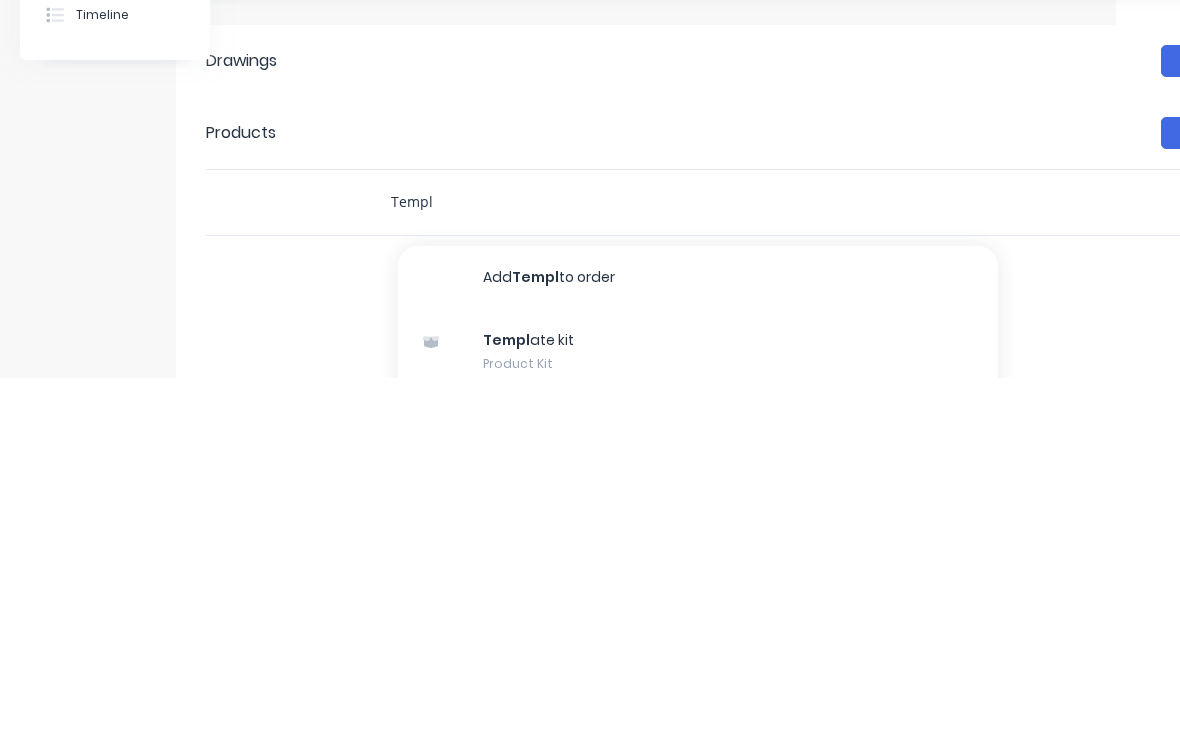 type on "Templ" 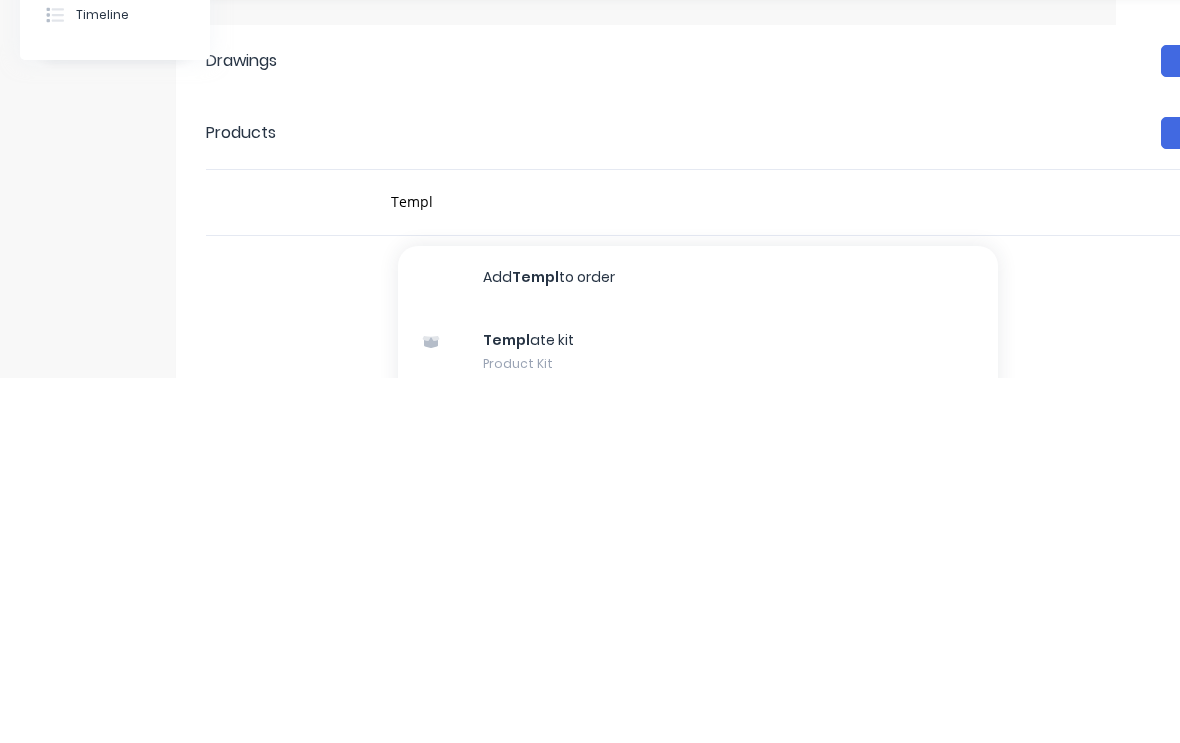 click on "Templ ate kit Product Kit" at bounding box center [698, 717] 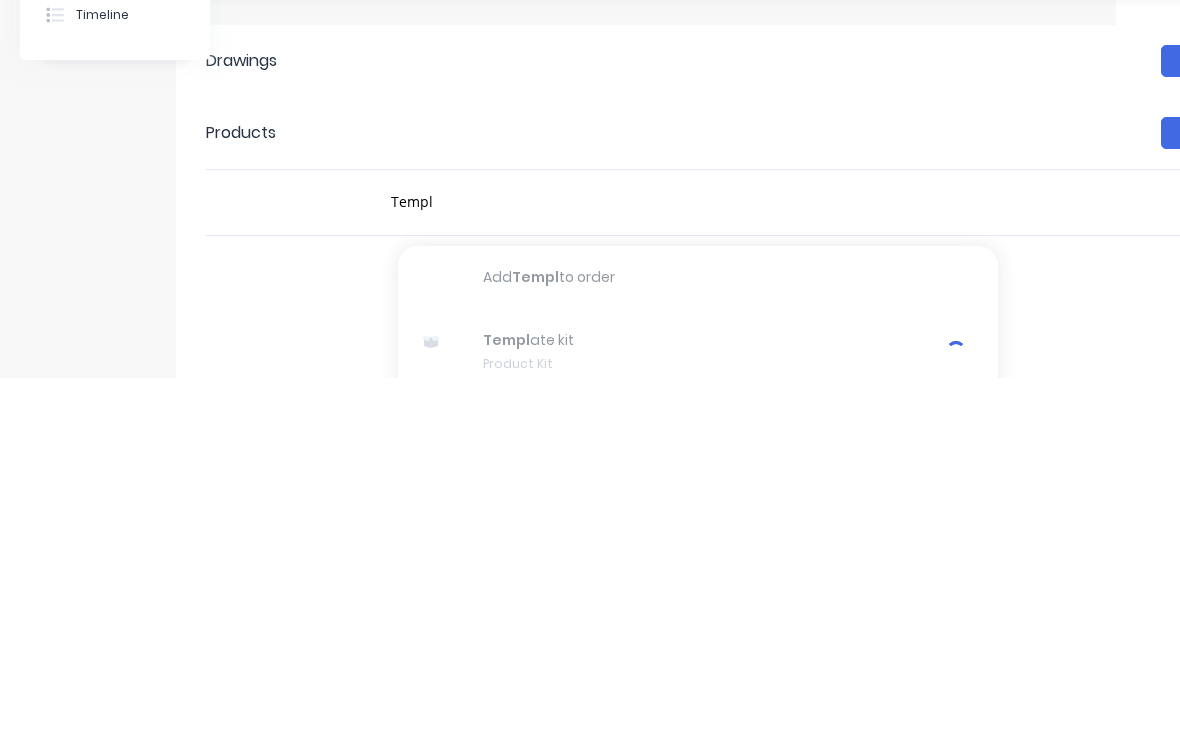 type 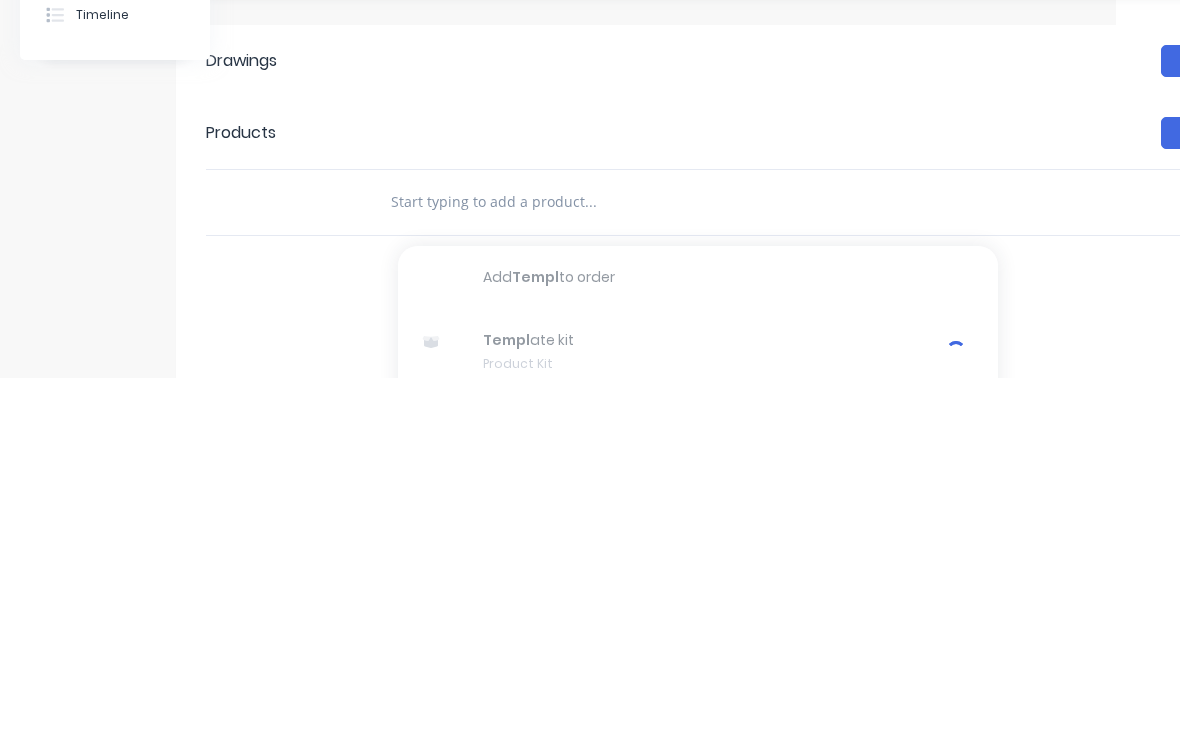 scroll, scrollTop: 501, scrollLeft: 64, axis: both 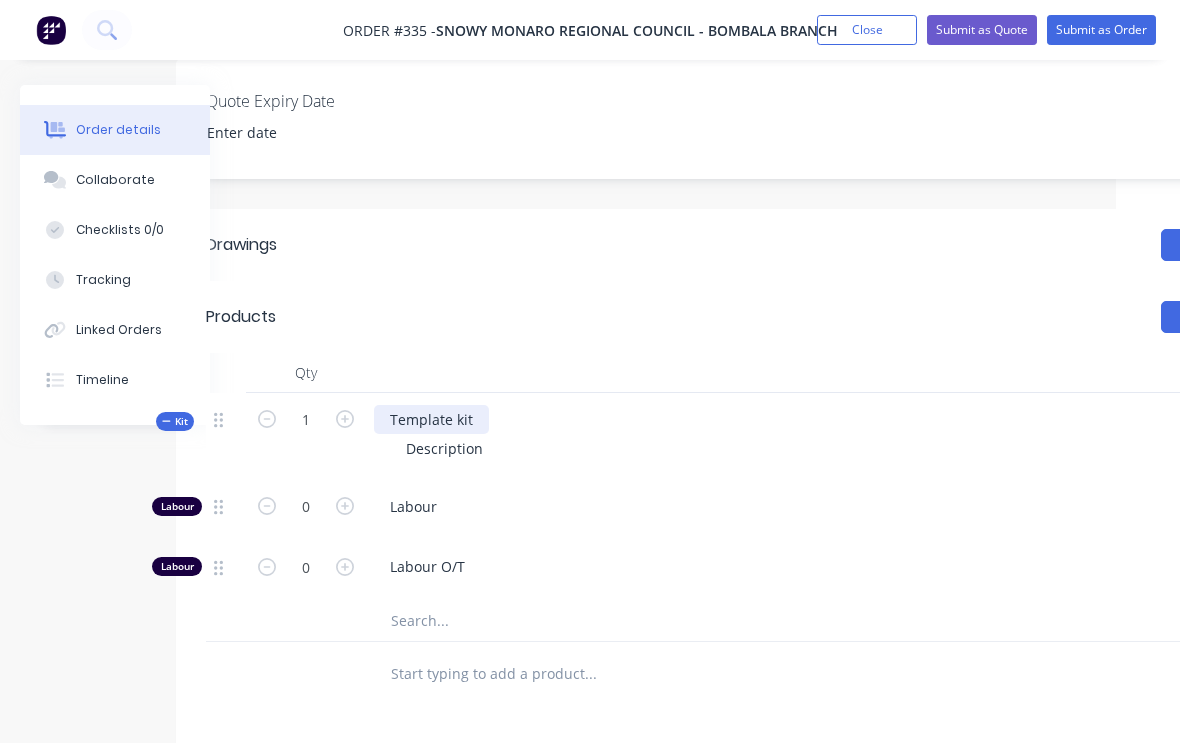 click on "Template kit" at bounding box center [431, 419] 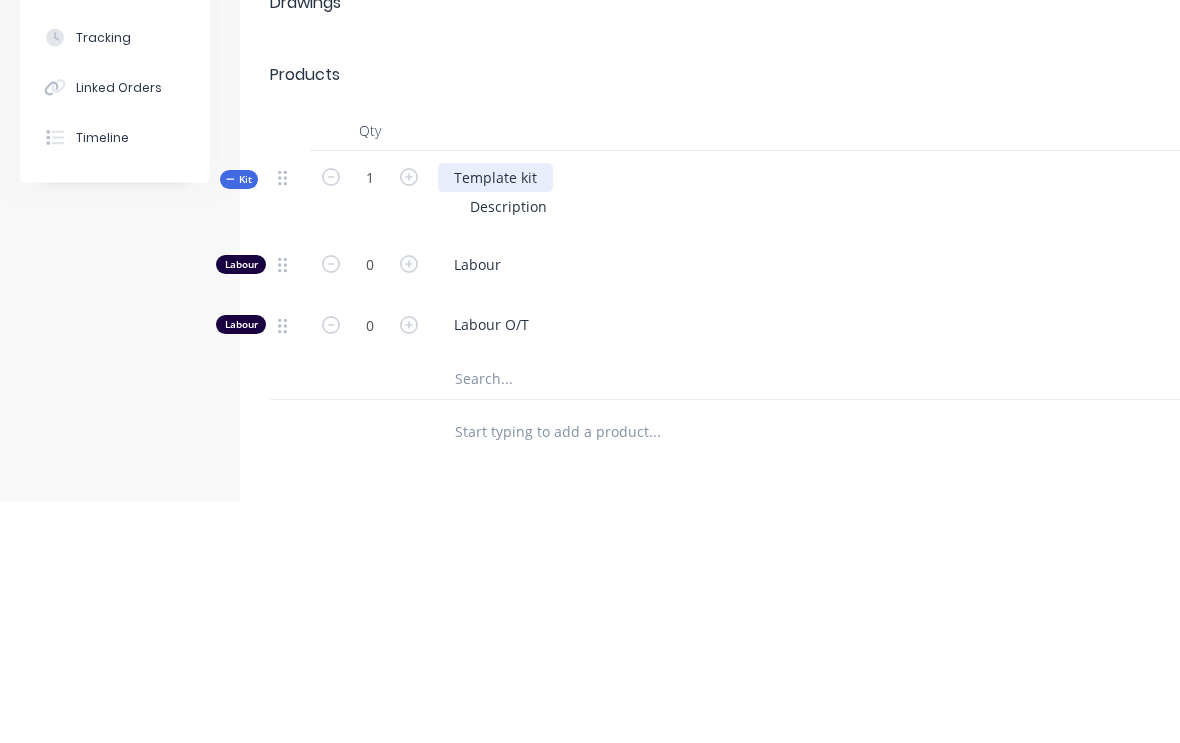 type 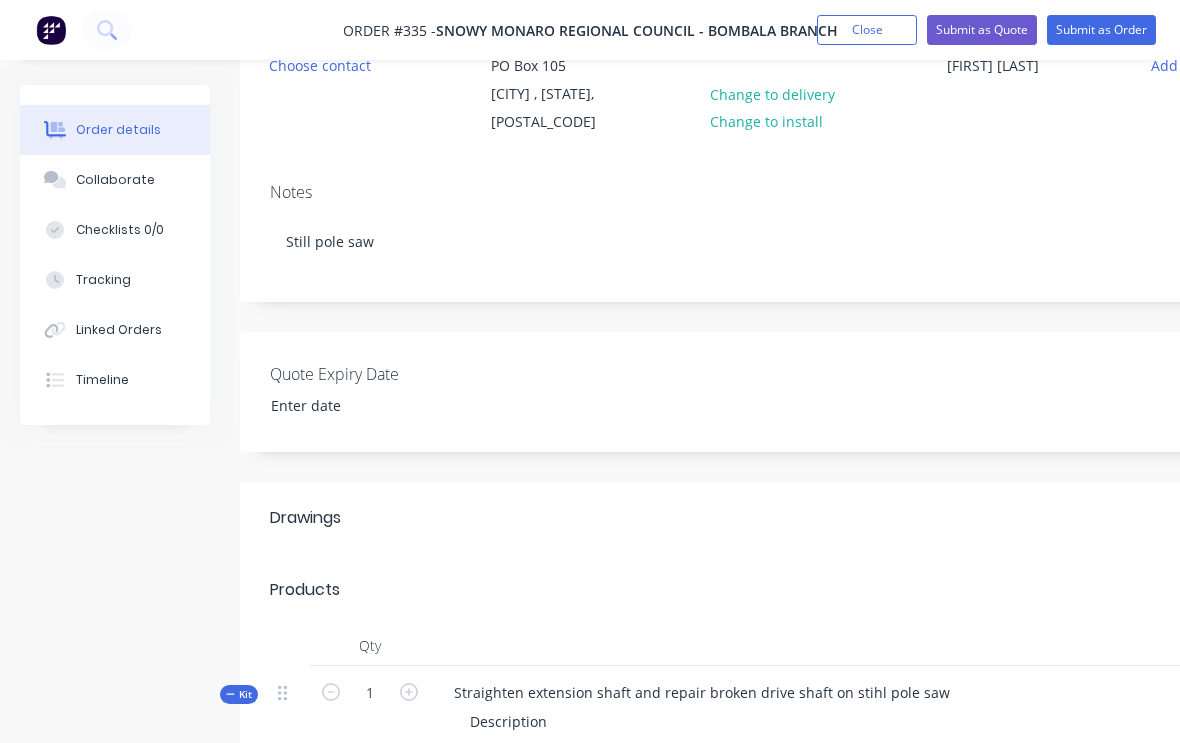 scroll, scrollTop: 227, scrollLeft: 0, axis: vertical 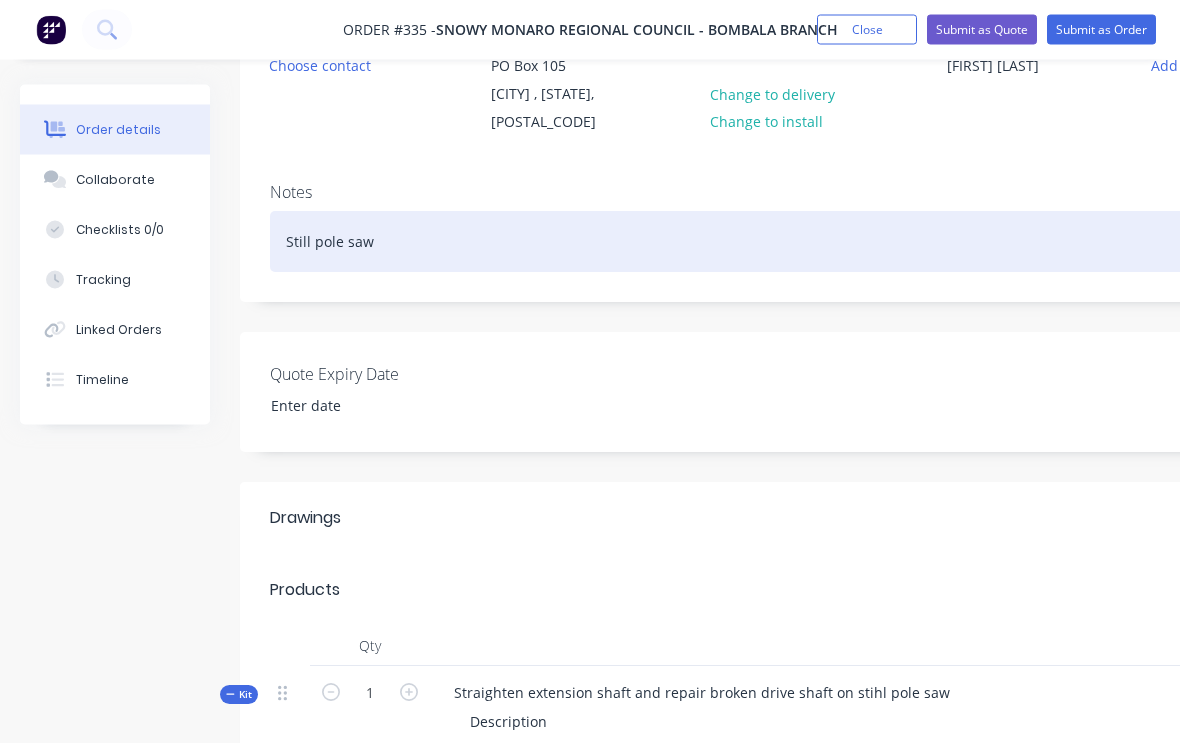 click on "Still pole saw" at bounding box center [805, 242] 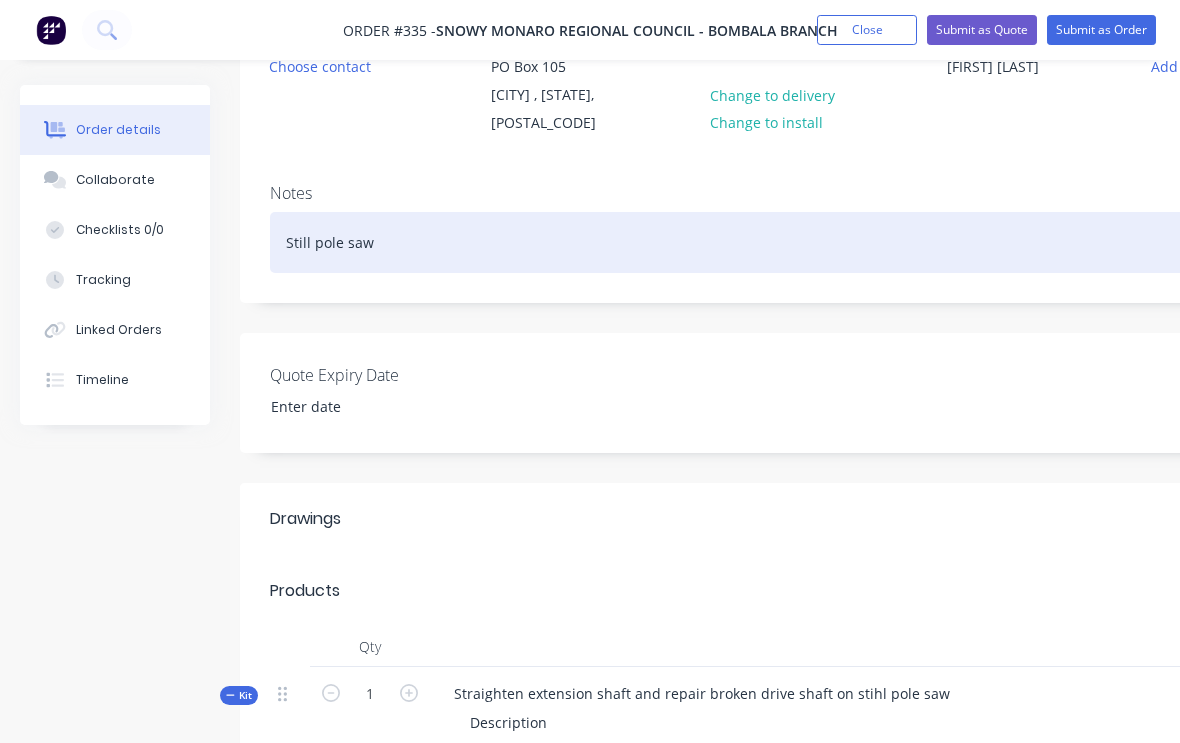 click on "Still pole saw" at bounding box center [805, 242] 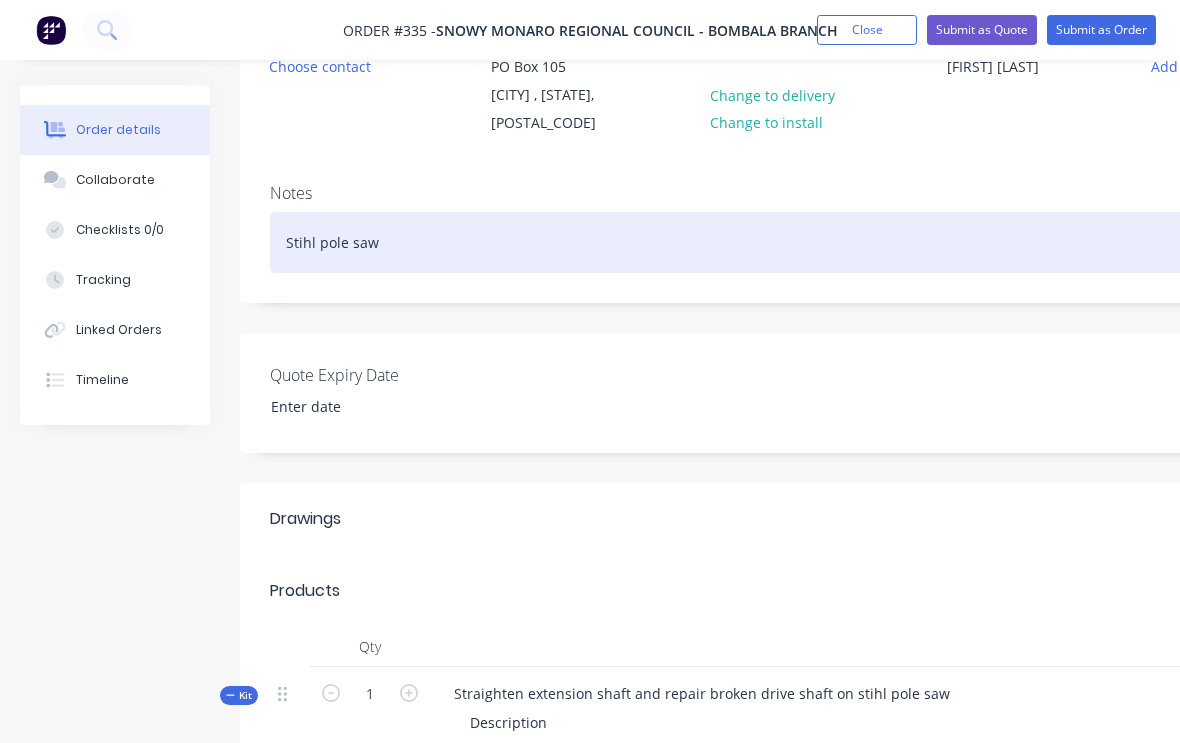 click on "Stihl pole saw" at bounding box center (805, 242) 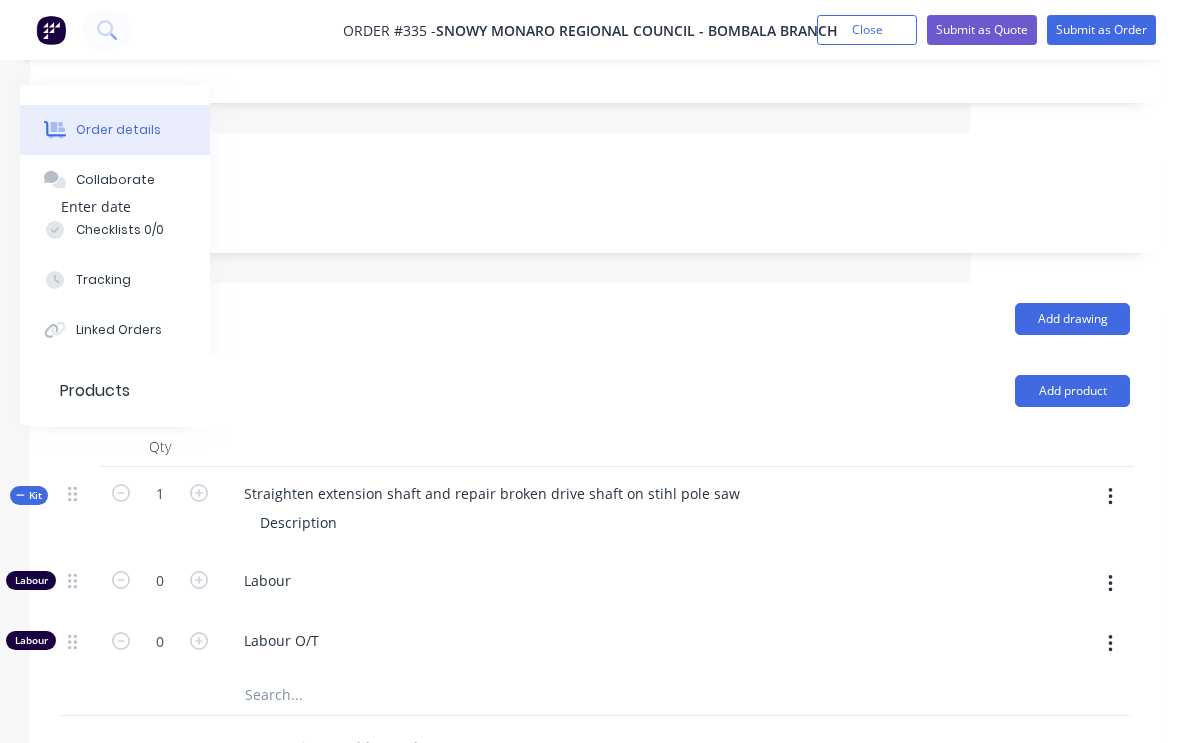 scroll, scrollTop: 437, scrollLeft: 210, axis: both 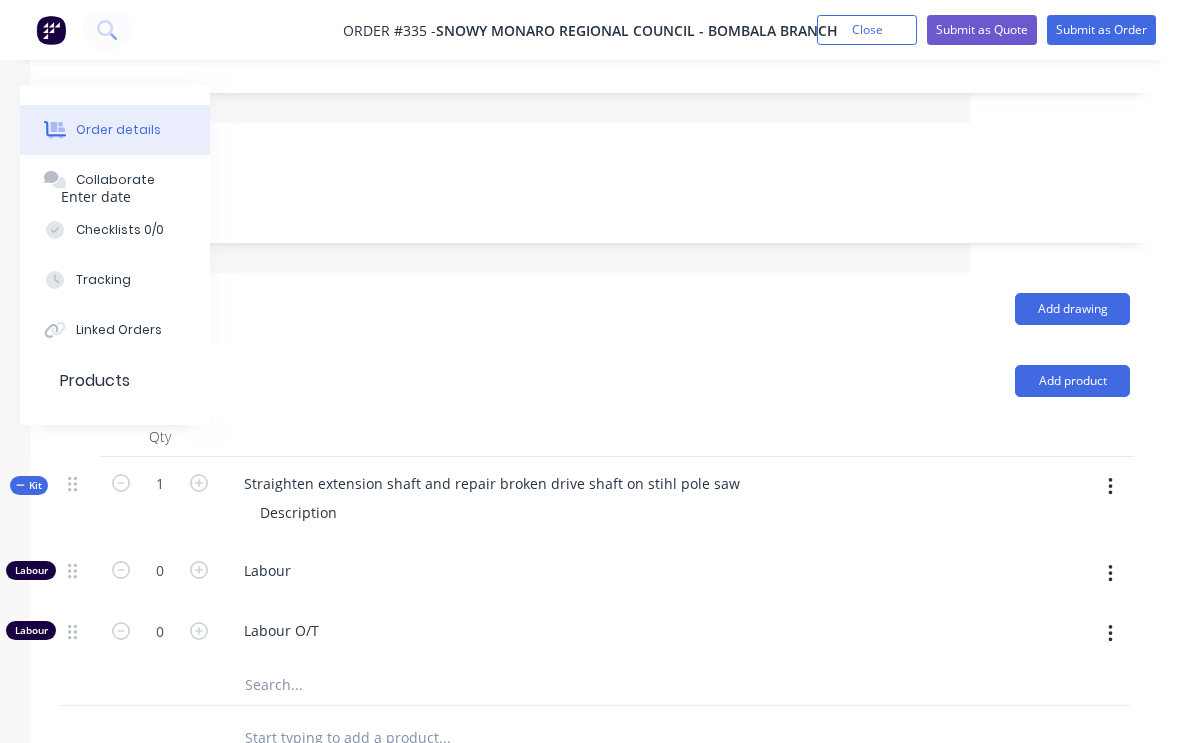 click at bounding box center (1110, 487) 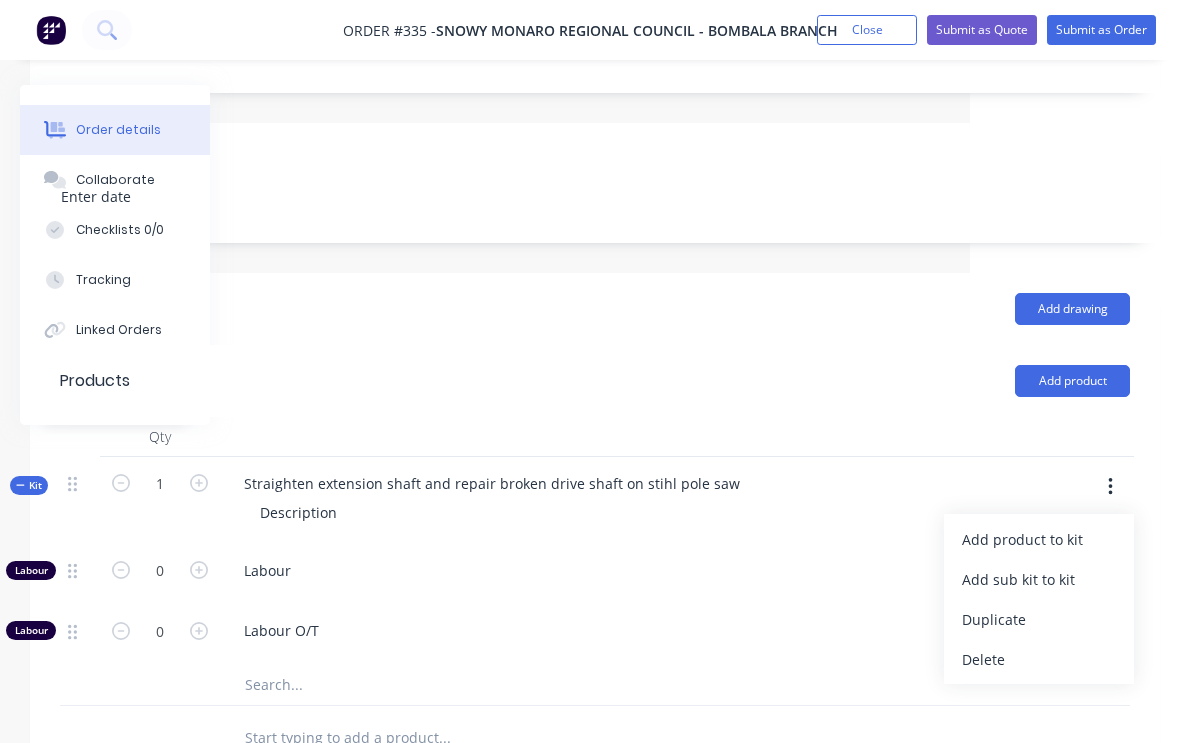 click on "Add product to kit" at bounding box center [1039, 539] 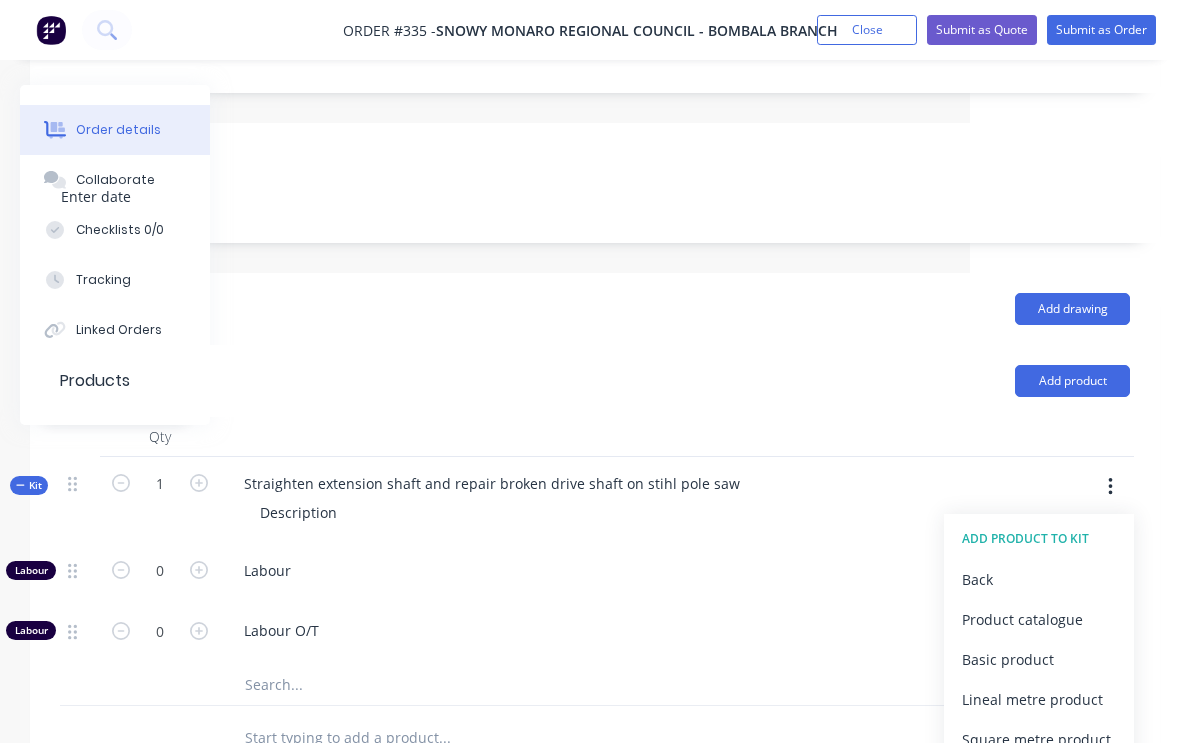 click on "Product catalogue" at bounding box center [1039, 619] 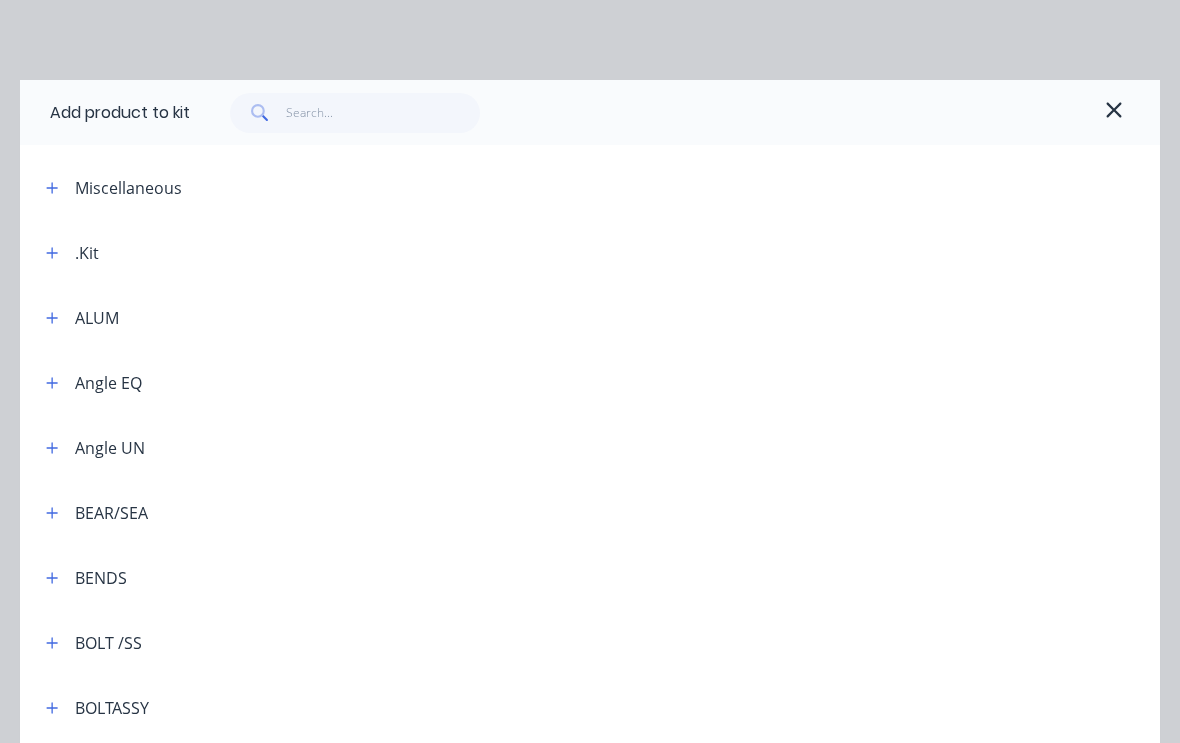 click on "ALUM" at bounding box center (97, 318) 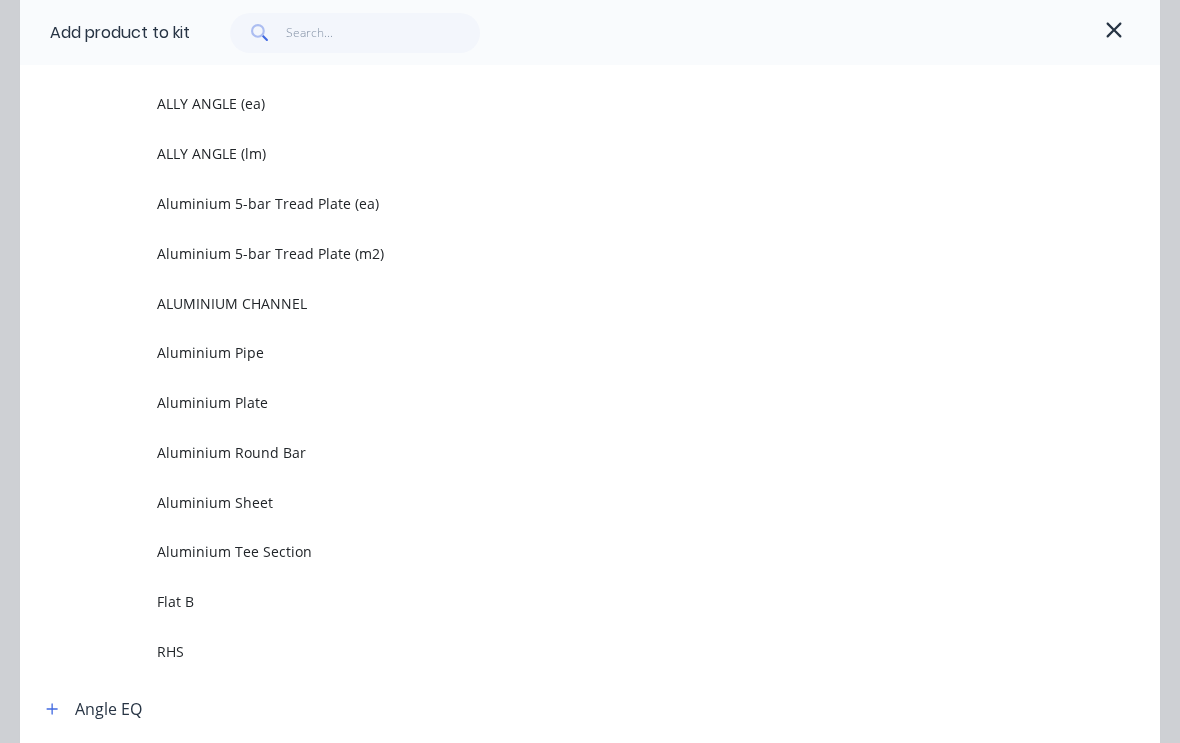 scroll, scrollTop: 273, scrollLeft: 0, axis: vertical 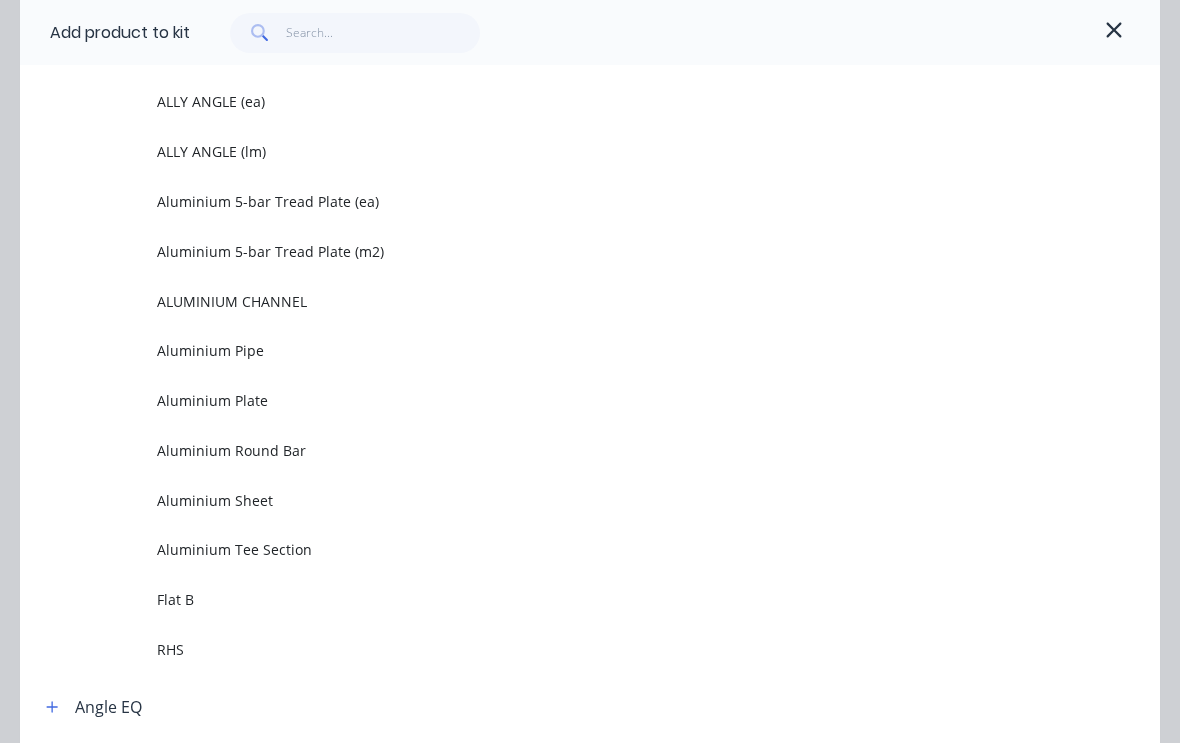 click on "Aluminium Round Bar" at bounding box center (558, 450) 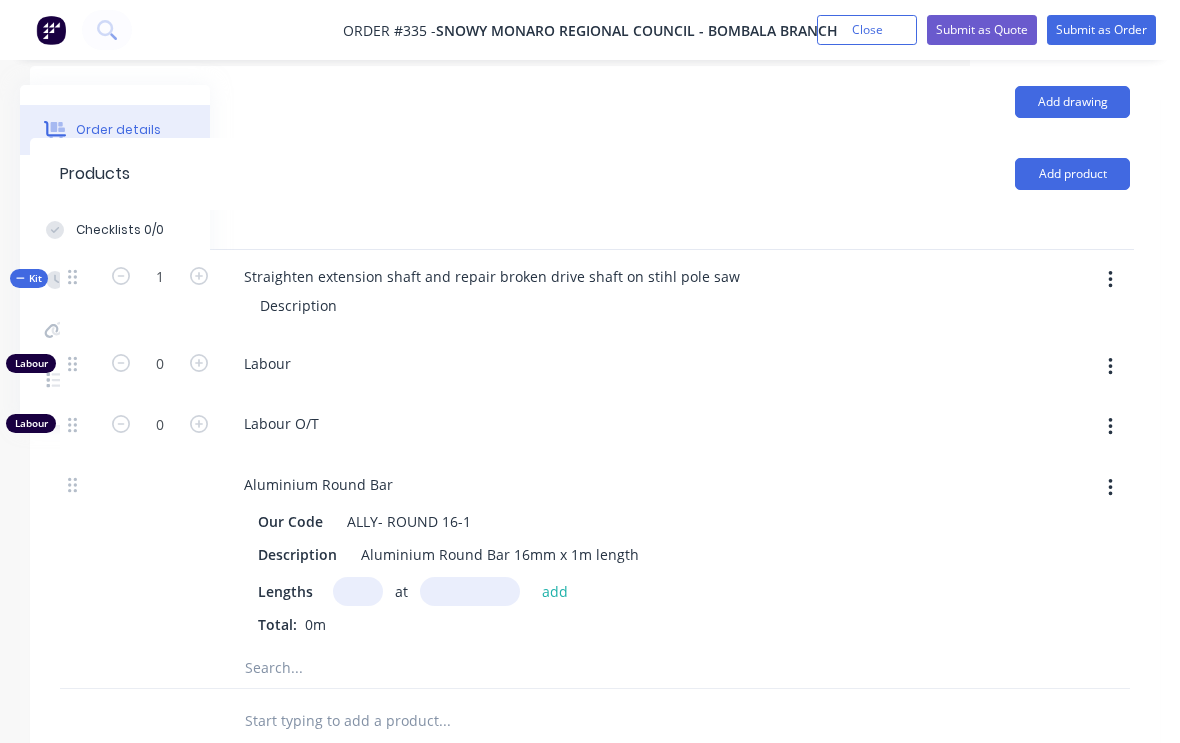 scroll, scrollTop: 664, scrollLeft: 210, axis: both 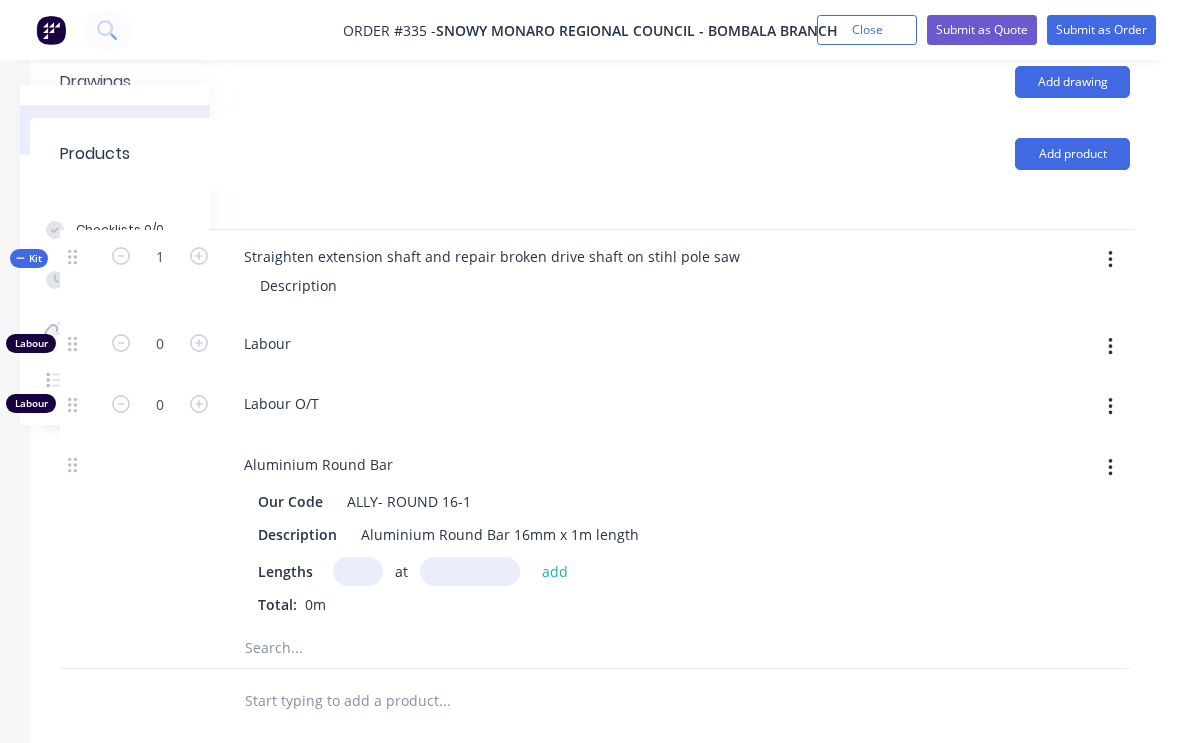 click at bounding box center (358, 571) 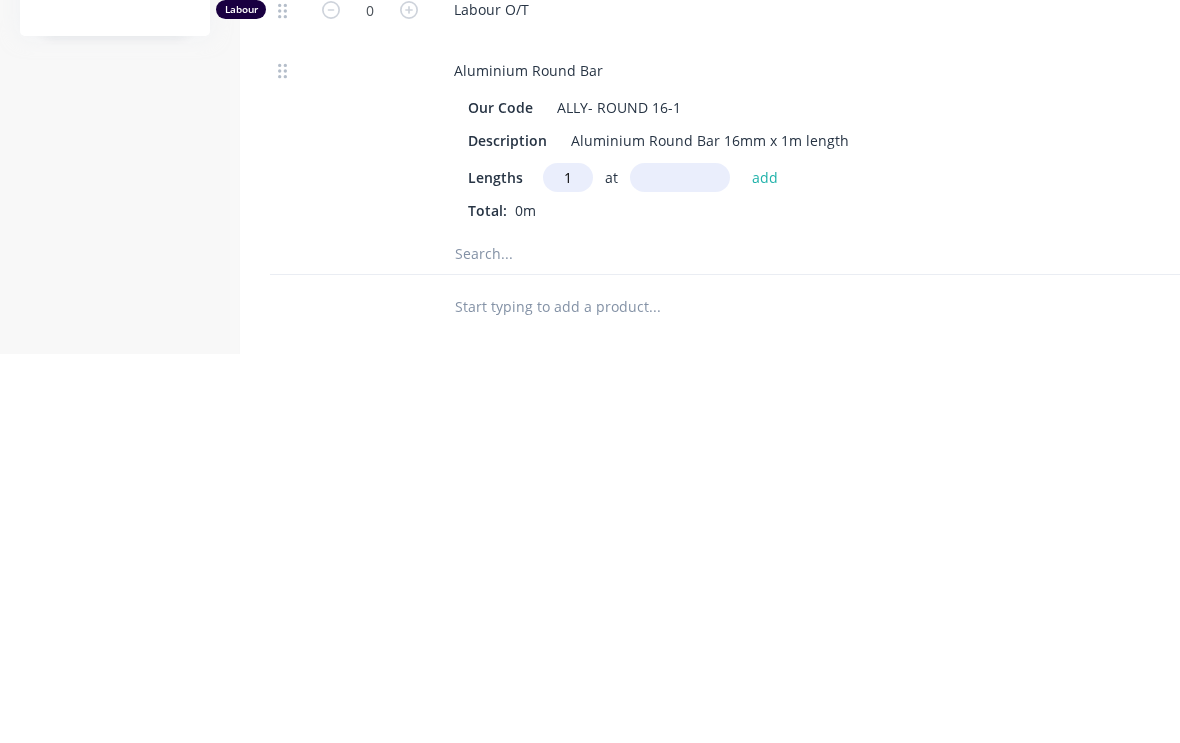 type on "1" 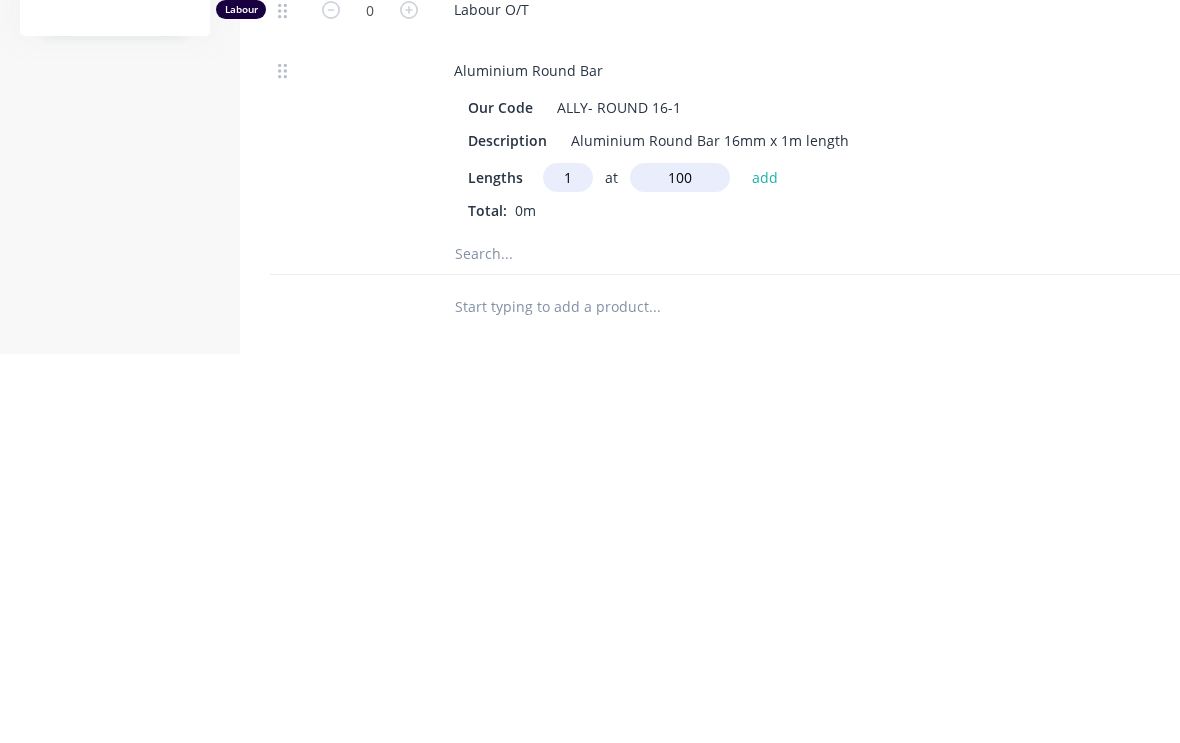 type on "100" 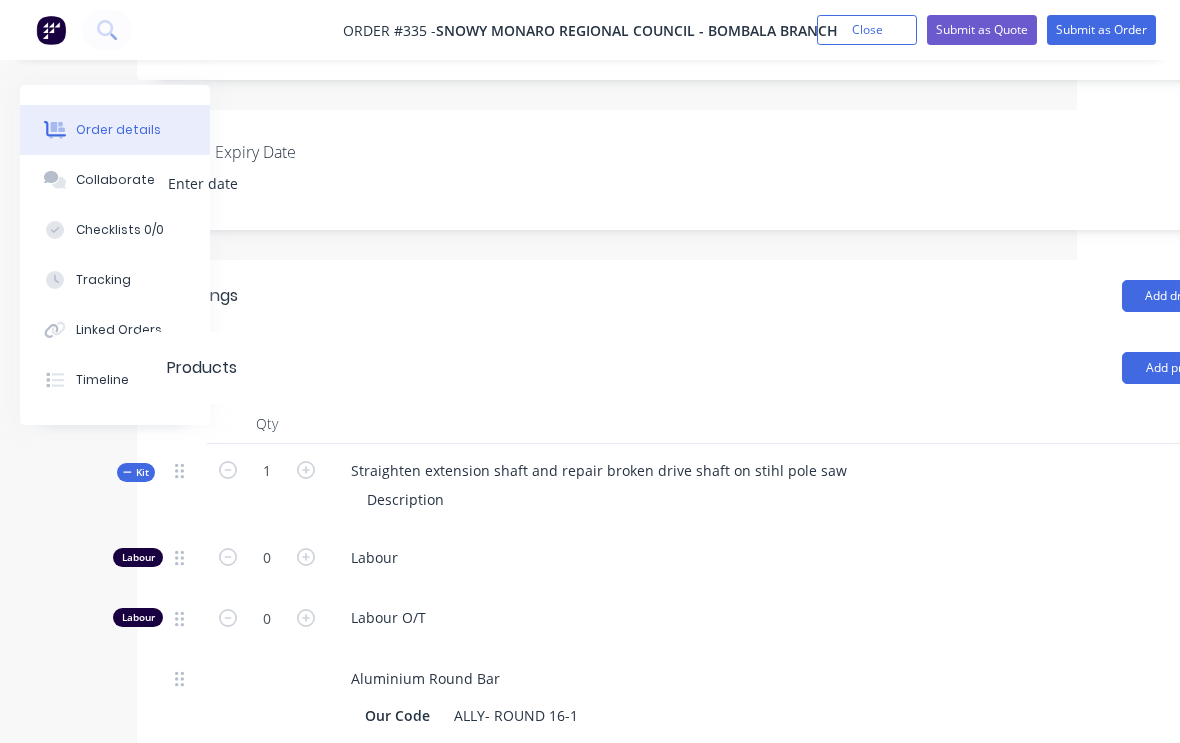 scroll, scrollTop: 450, scrollLeft: 210, axis: both 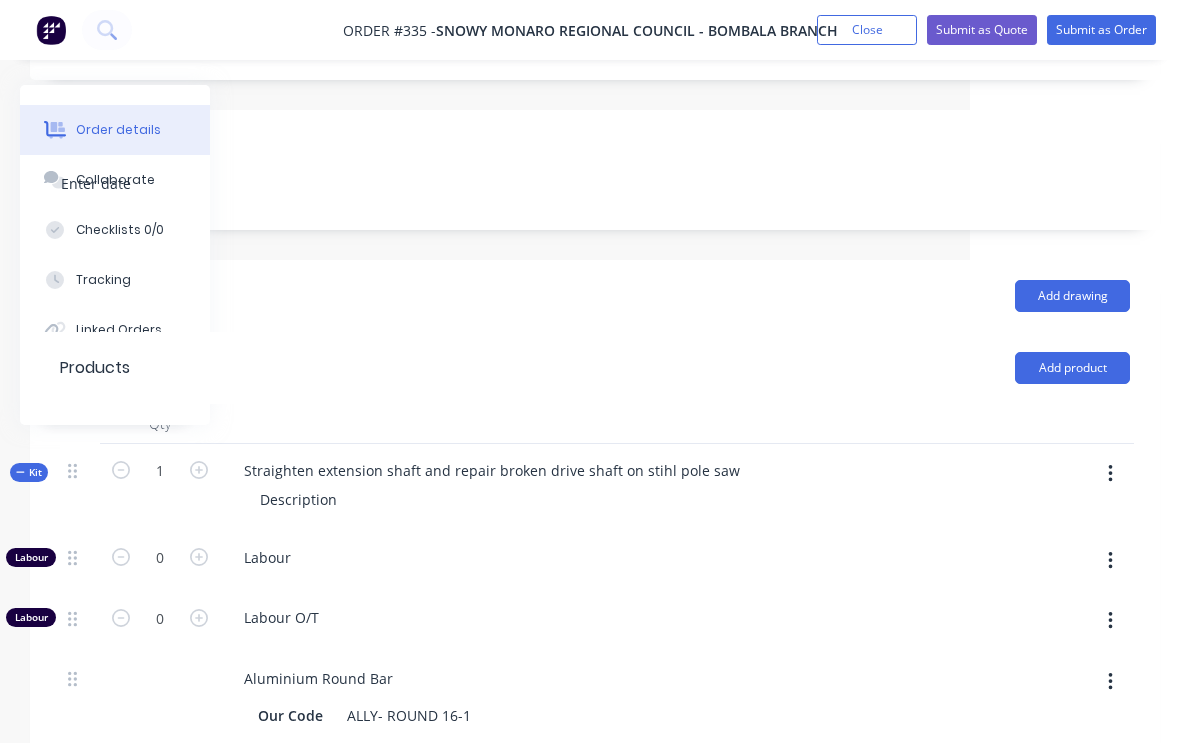 click at bounding box center [1110, 474] 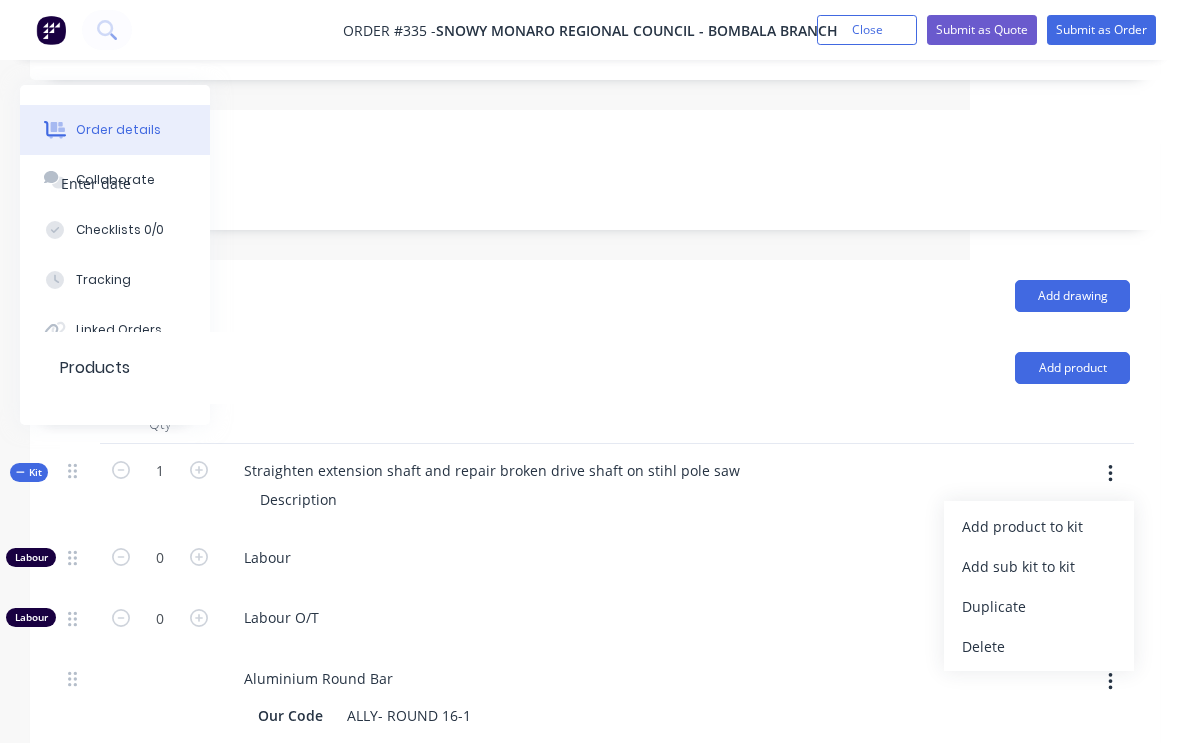 click on "Add product to kit" at bounding box center [1039, 526] 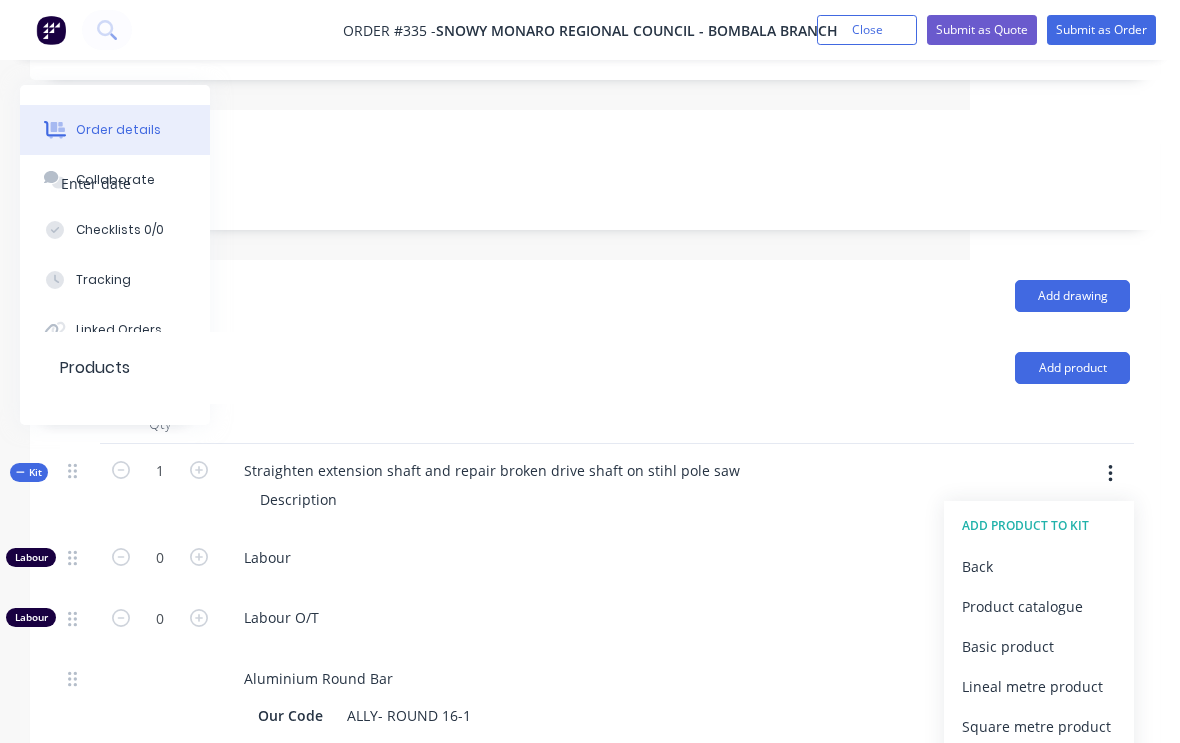 click on "Product catalogue" at bounding box center [1039, 606] 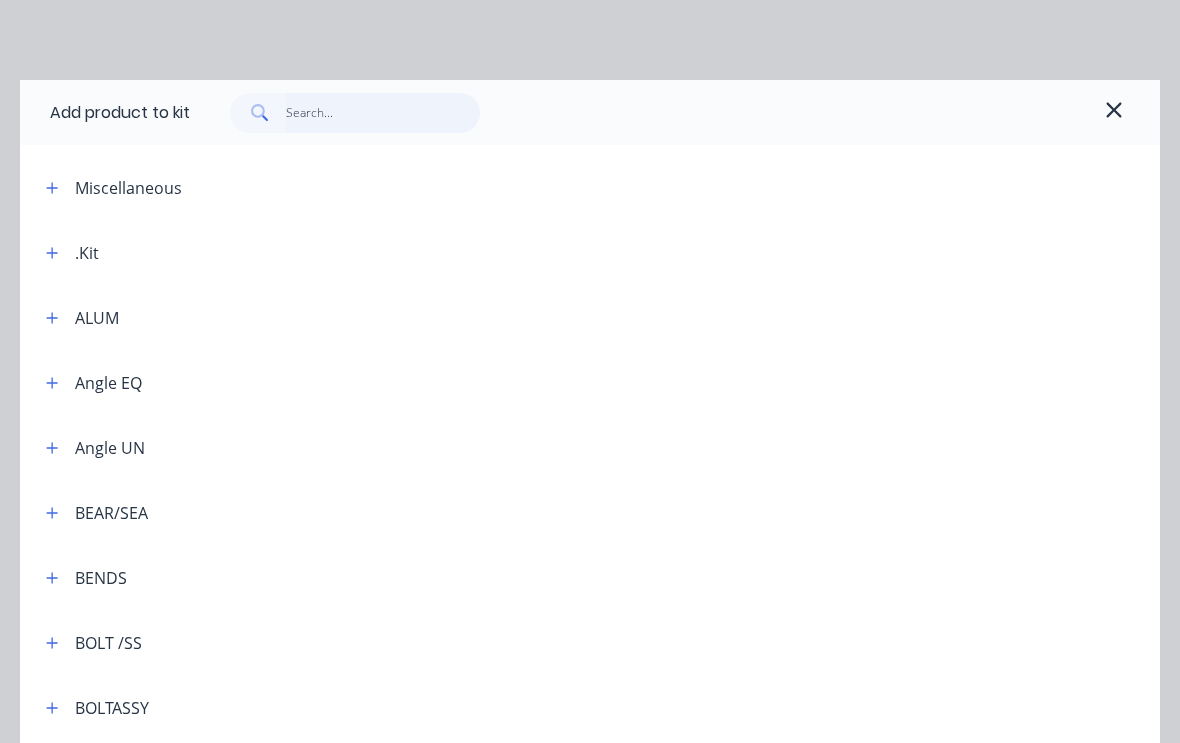 click at bounding box center [383, 113] 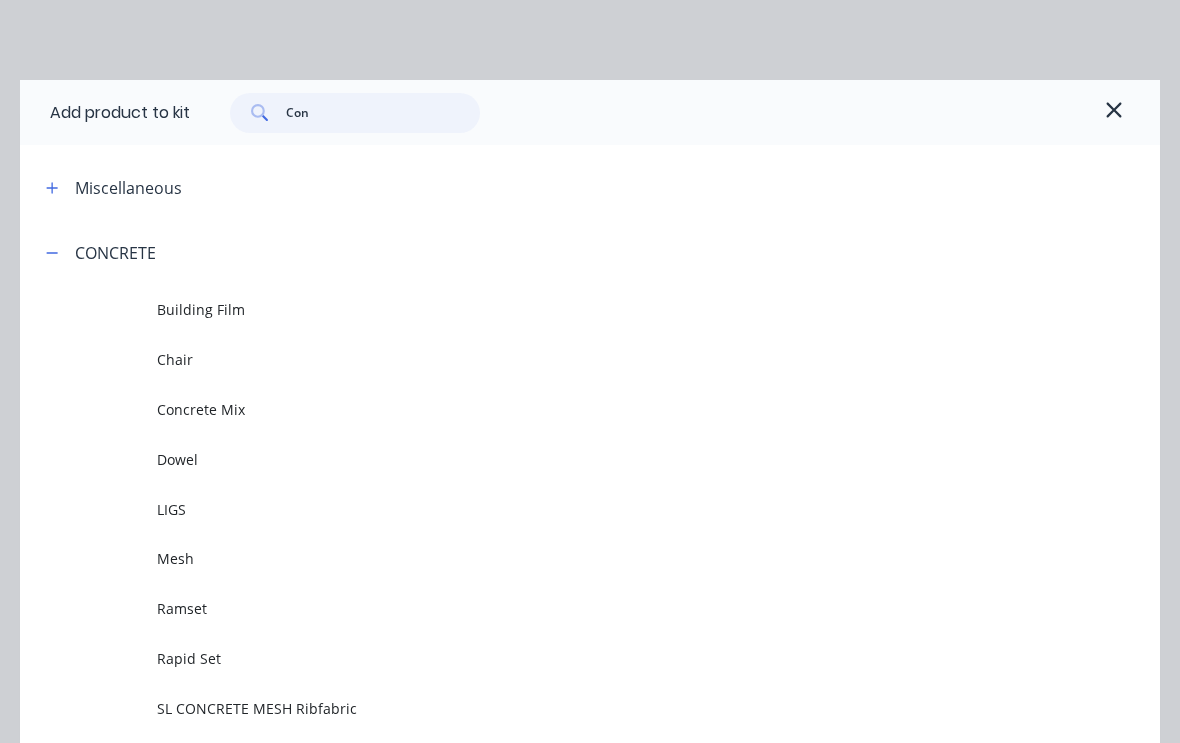 type on "Cons" 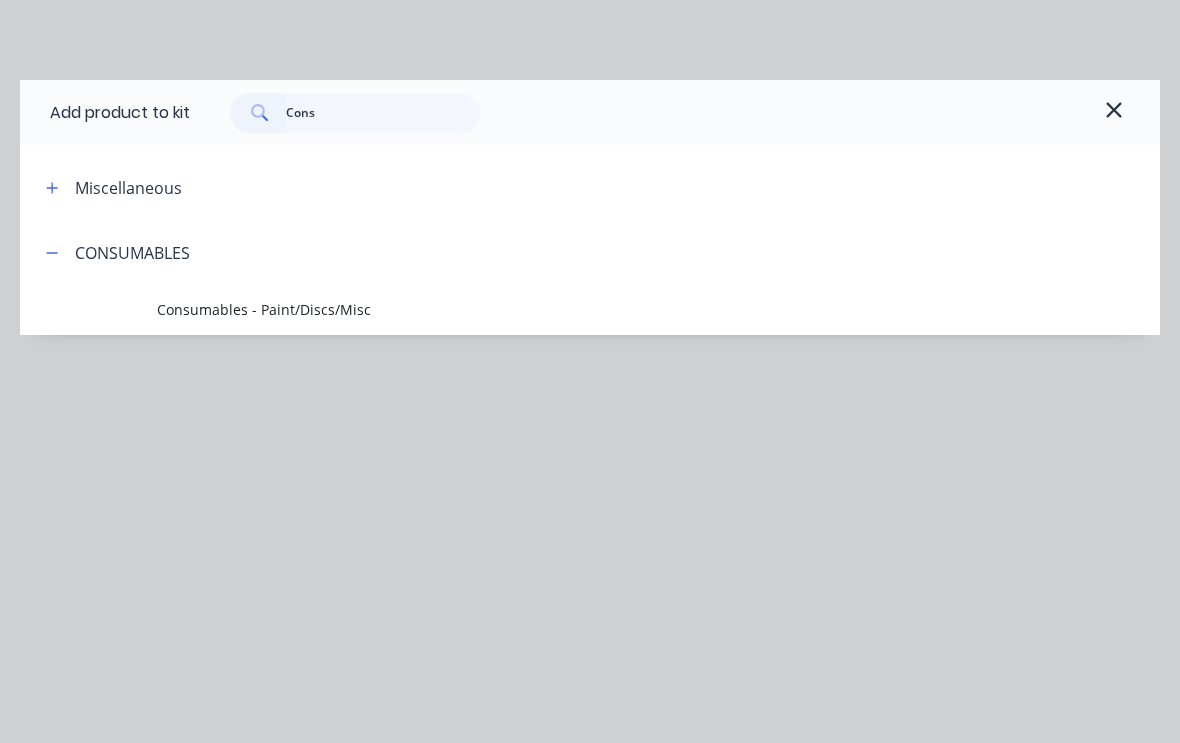 click on "Consumables - Paint/Discs/Misc" at bounding box center [658, 310] 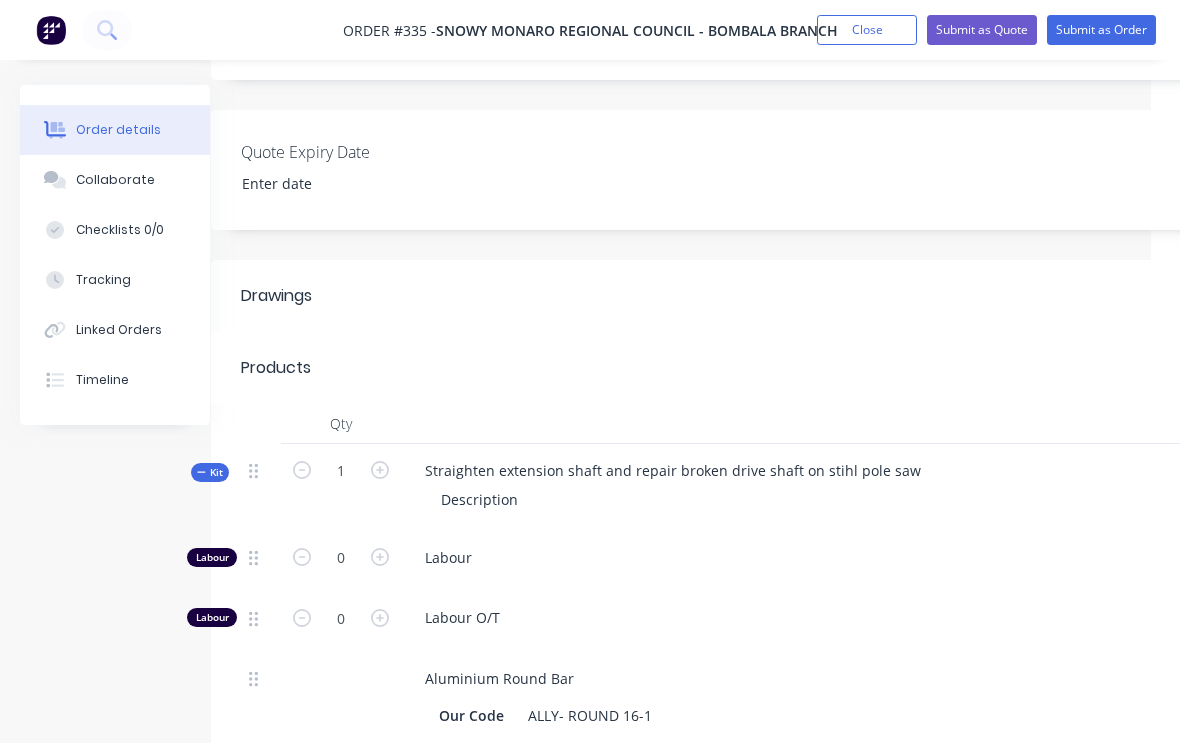 scroll, scrollTop: 450, scrollLeft: 27, axis: both 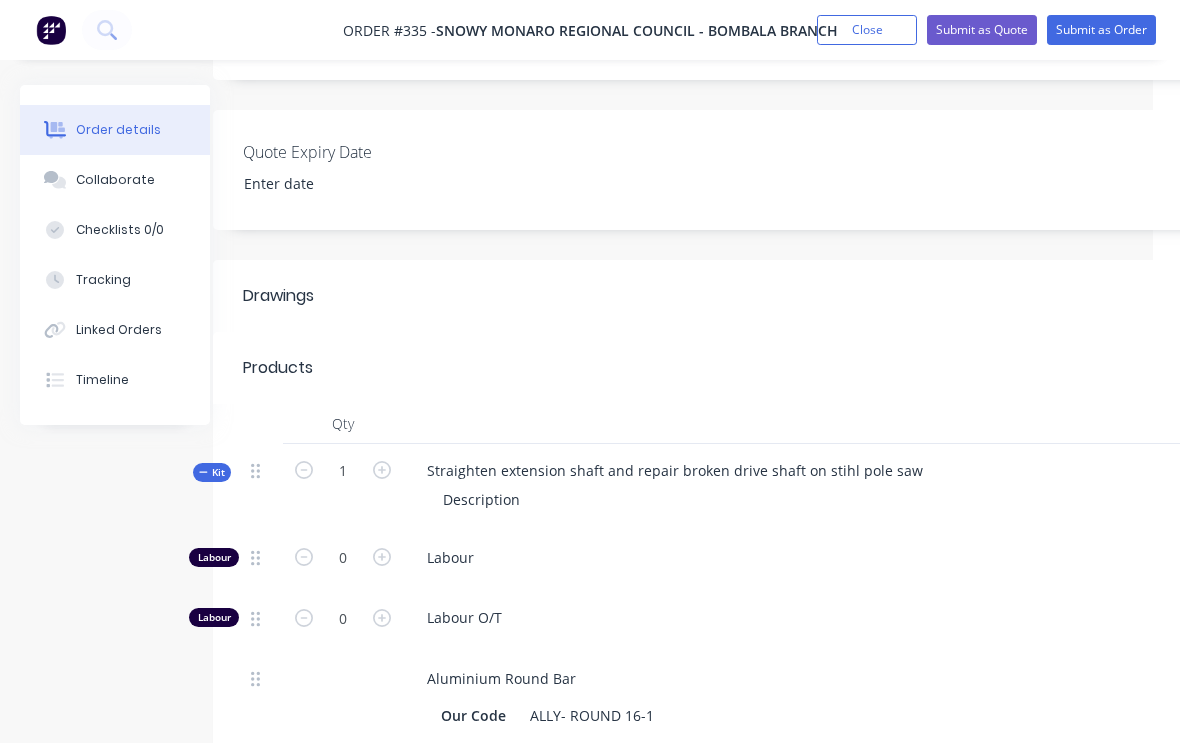 click on "Tracking" at bounding box center [103, 280] 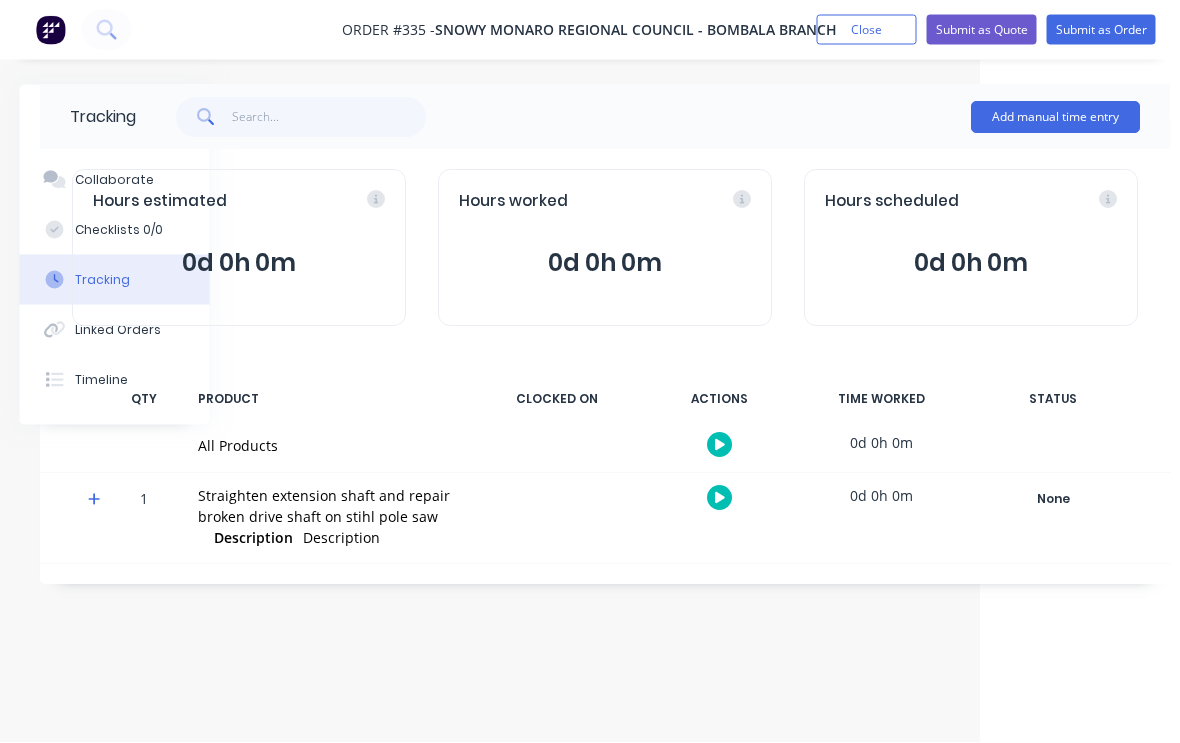 scroll, scrollTop: 0, scrollLeft: 210, axis: horizontal 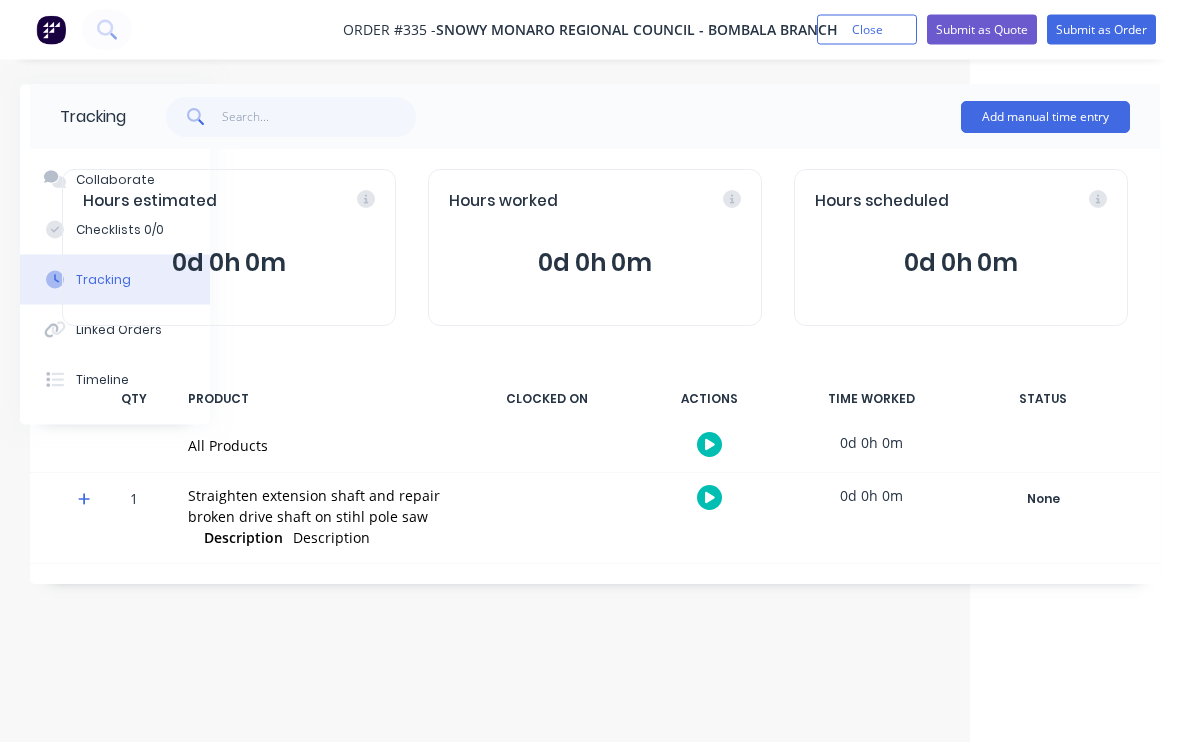 click on "Add manual time entry" at bounding box center [1045, 118] 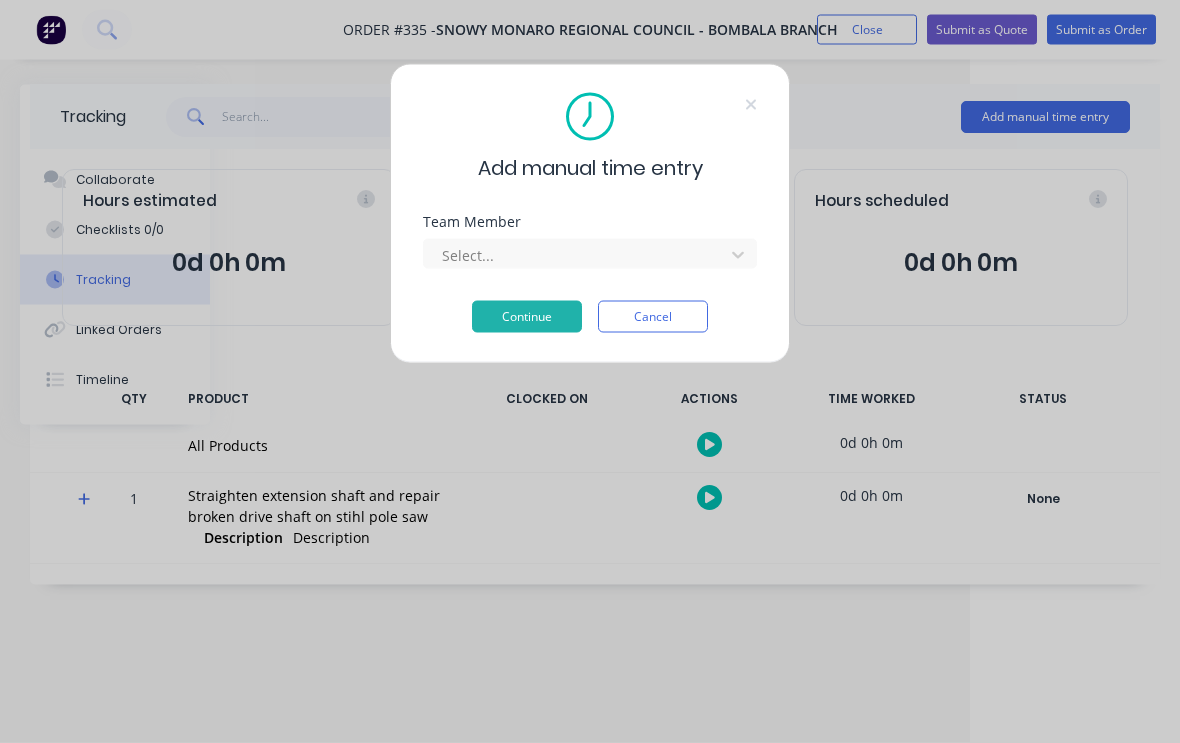 scroll, scrollTop: 0, scrollLeft: 210, axis: horizontal 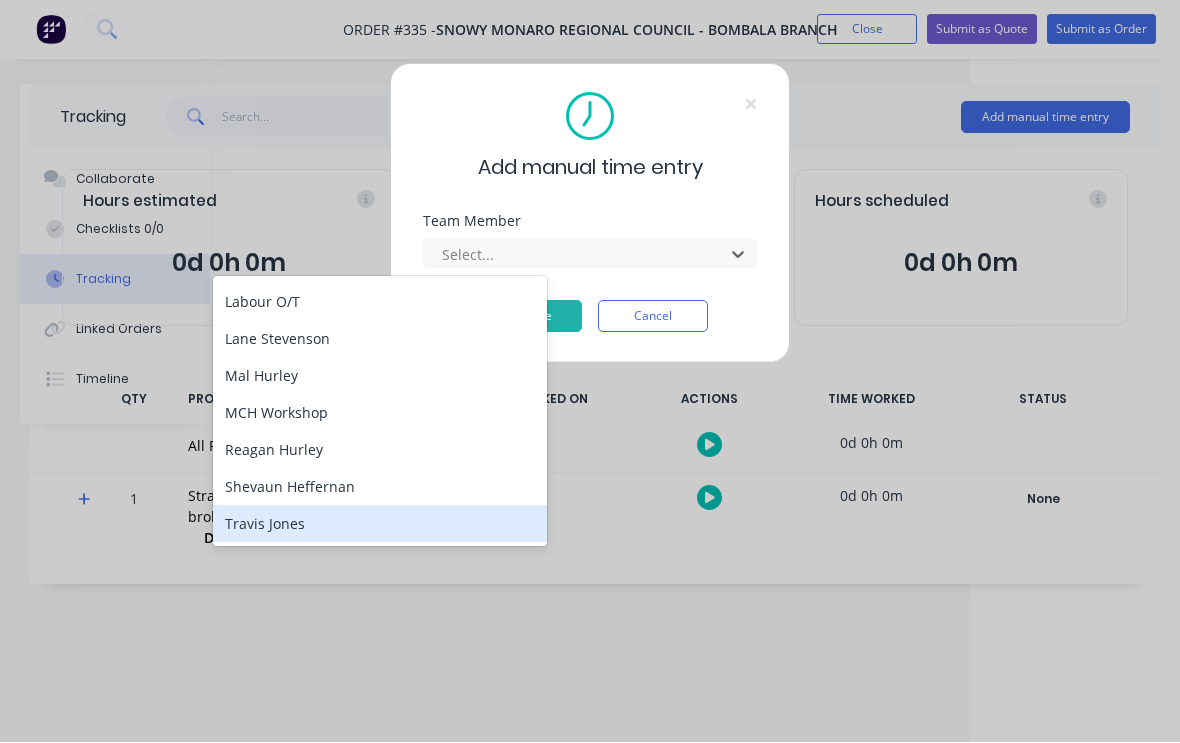 click on "Travis Jones" at bounding box center (380, 524) 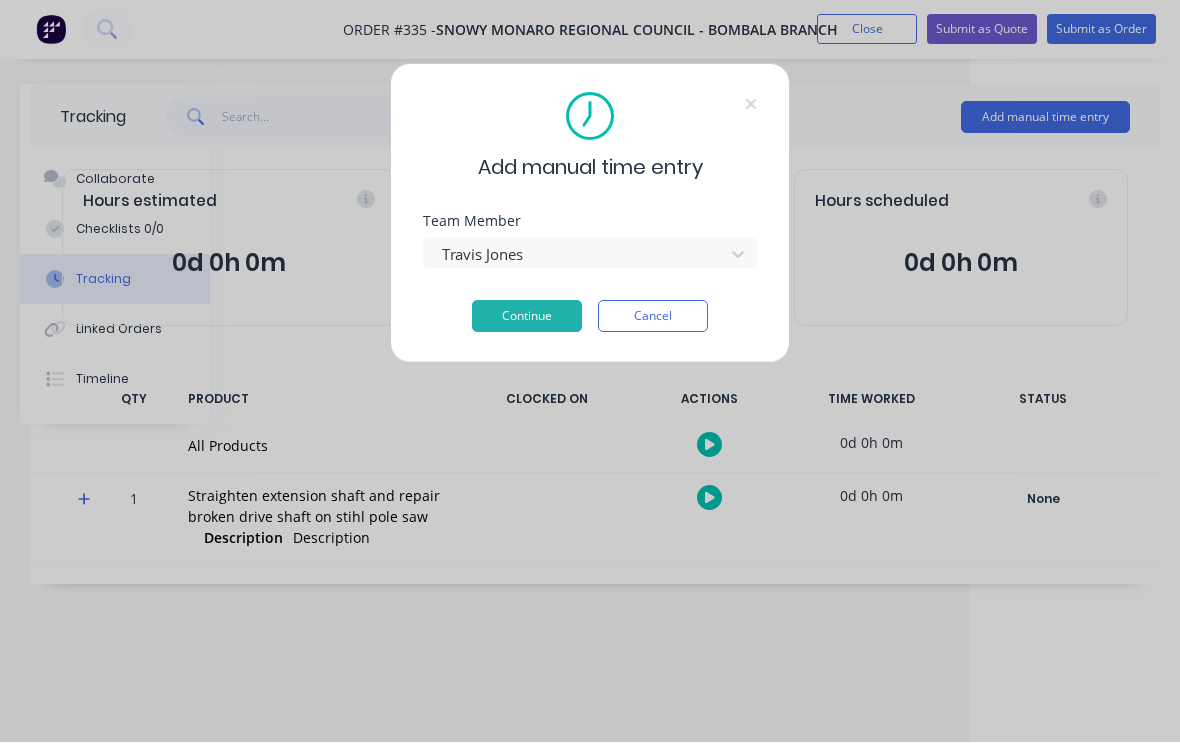 click on "Continue" at bounding box center [527, 317] 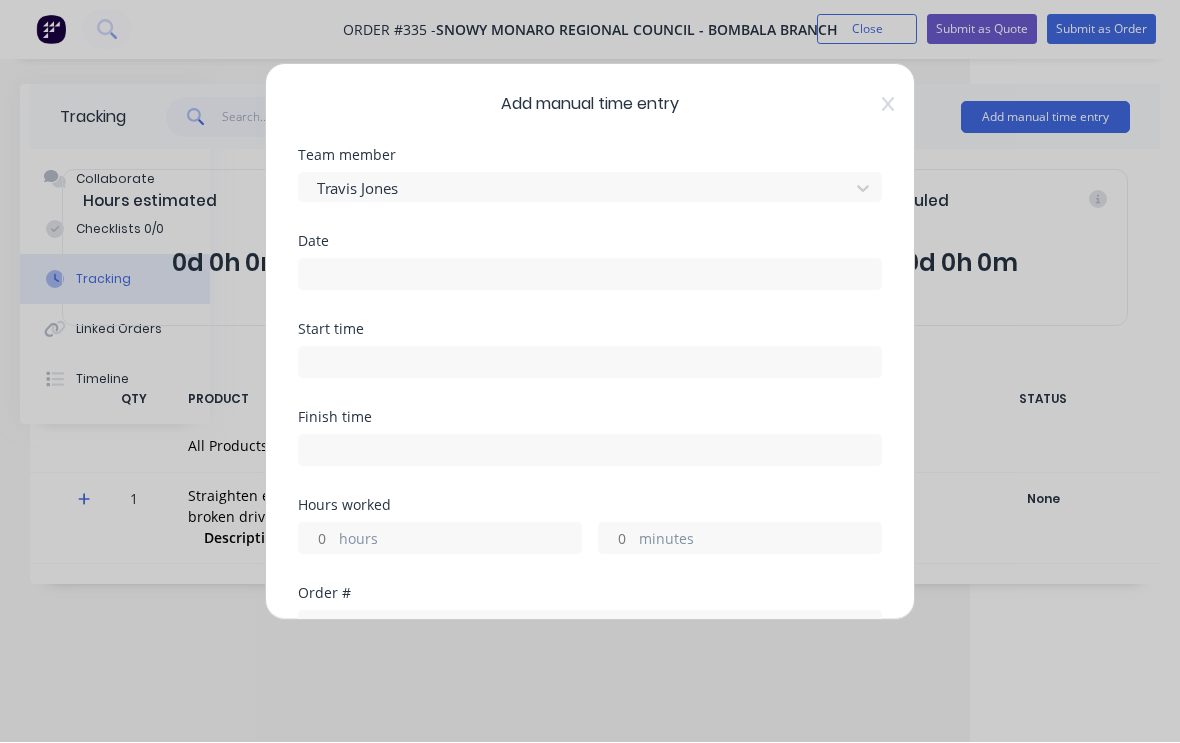click at bounding box center [590, 275] 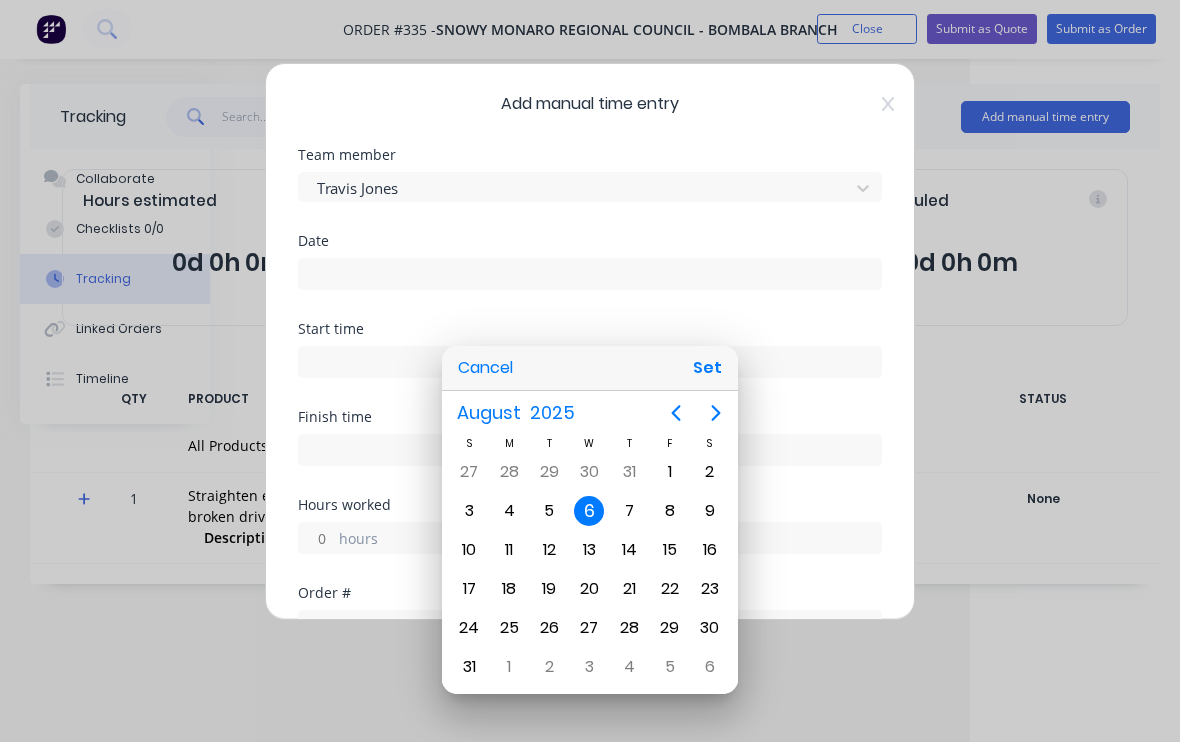 click on "Set" at bounding box center [707, 369] 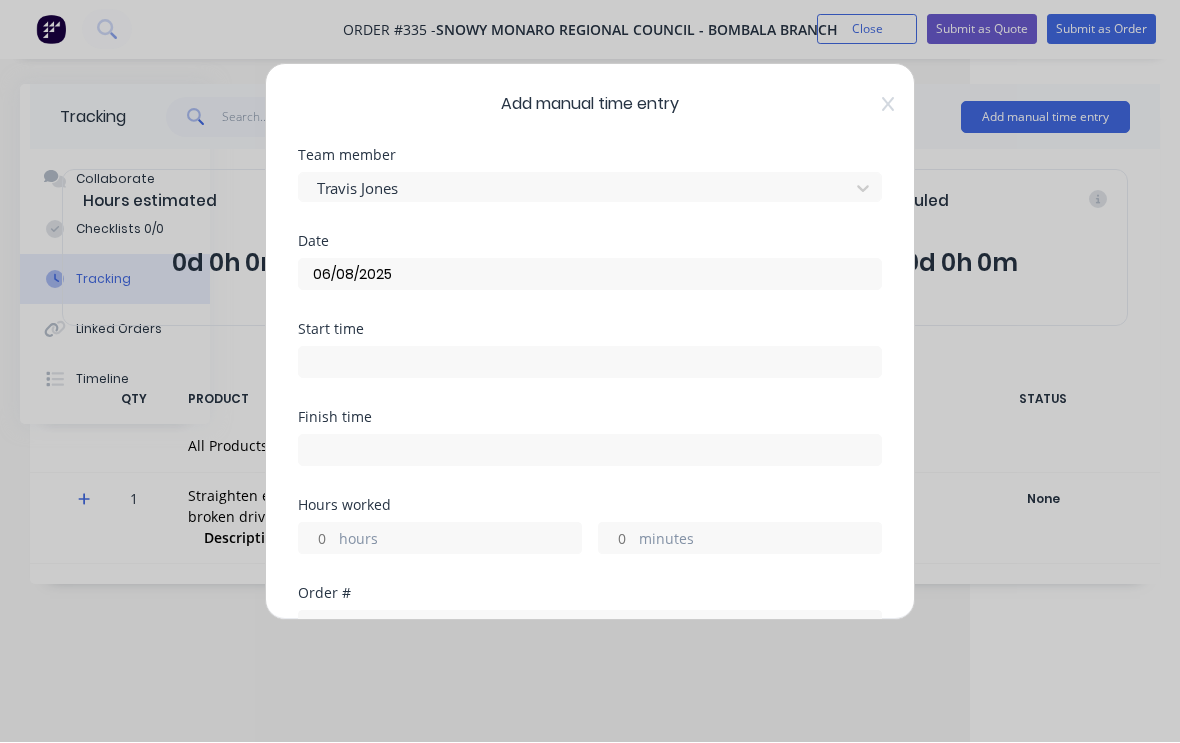 click at bounding box center [590, 363] 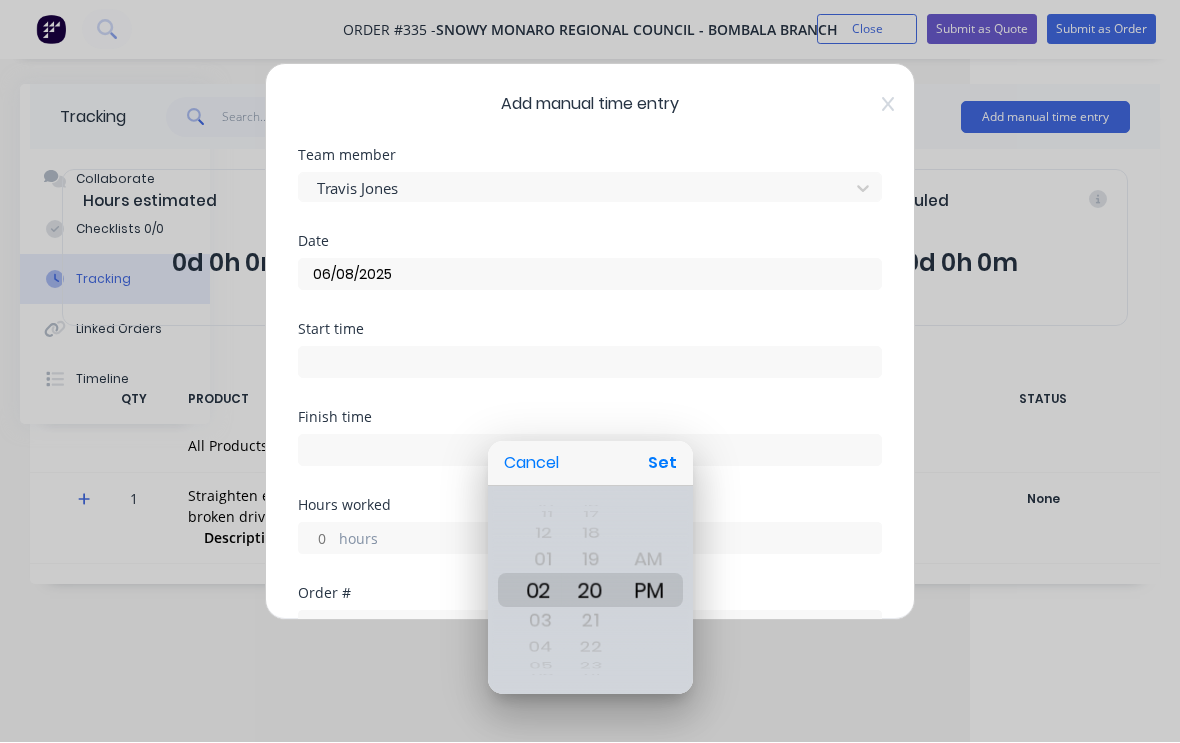 click on "Set" at bounding box center (662, 464) 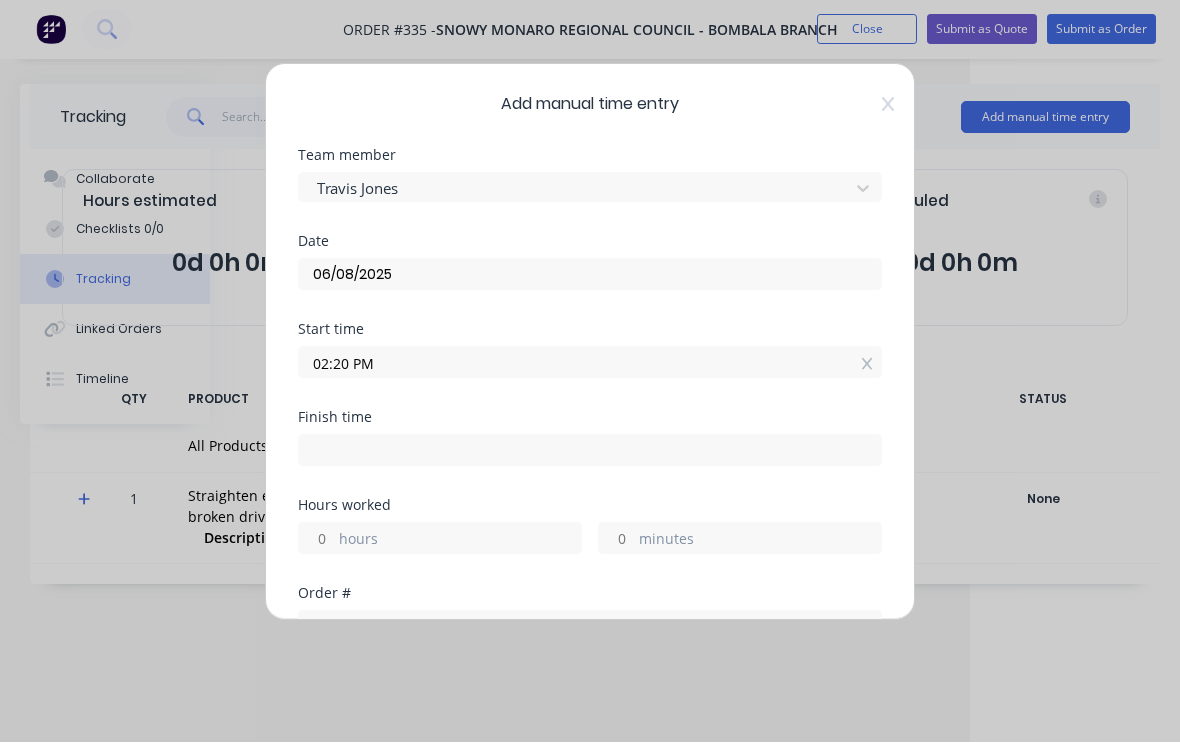 click at bounding box center [590, 451] 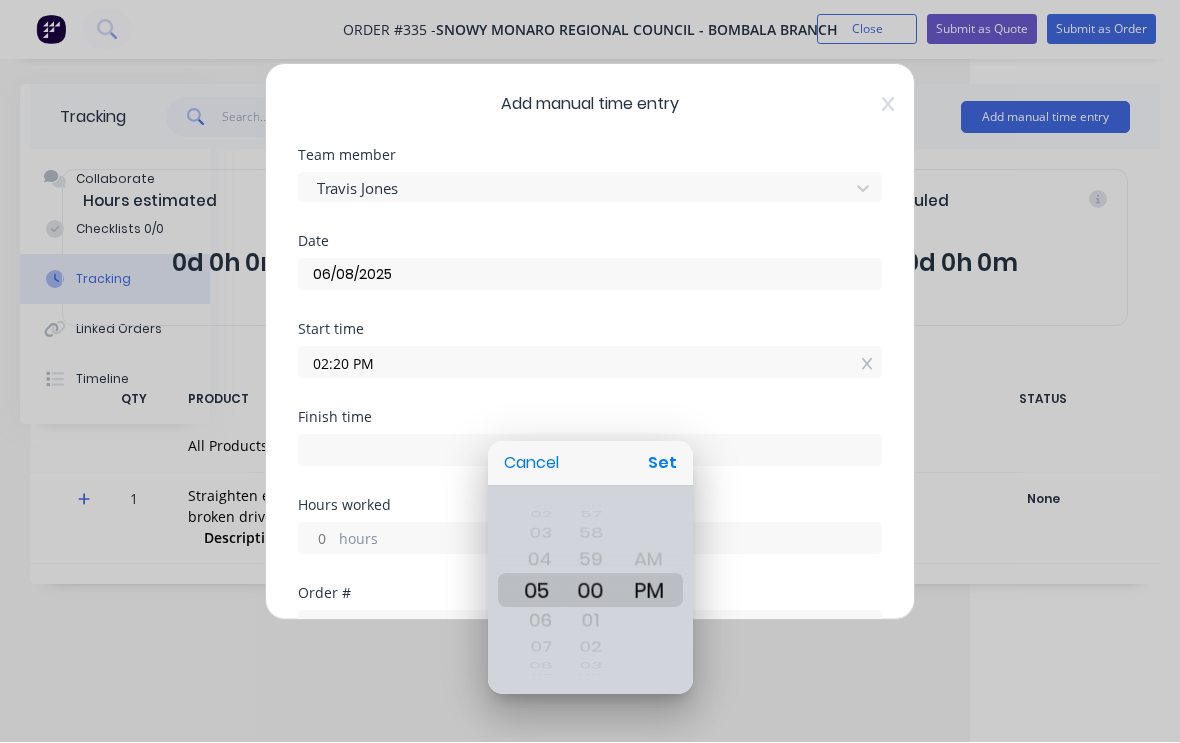 click on "Set" at bounding box center (662, 464) 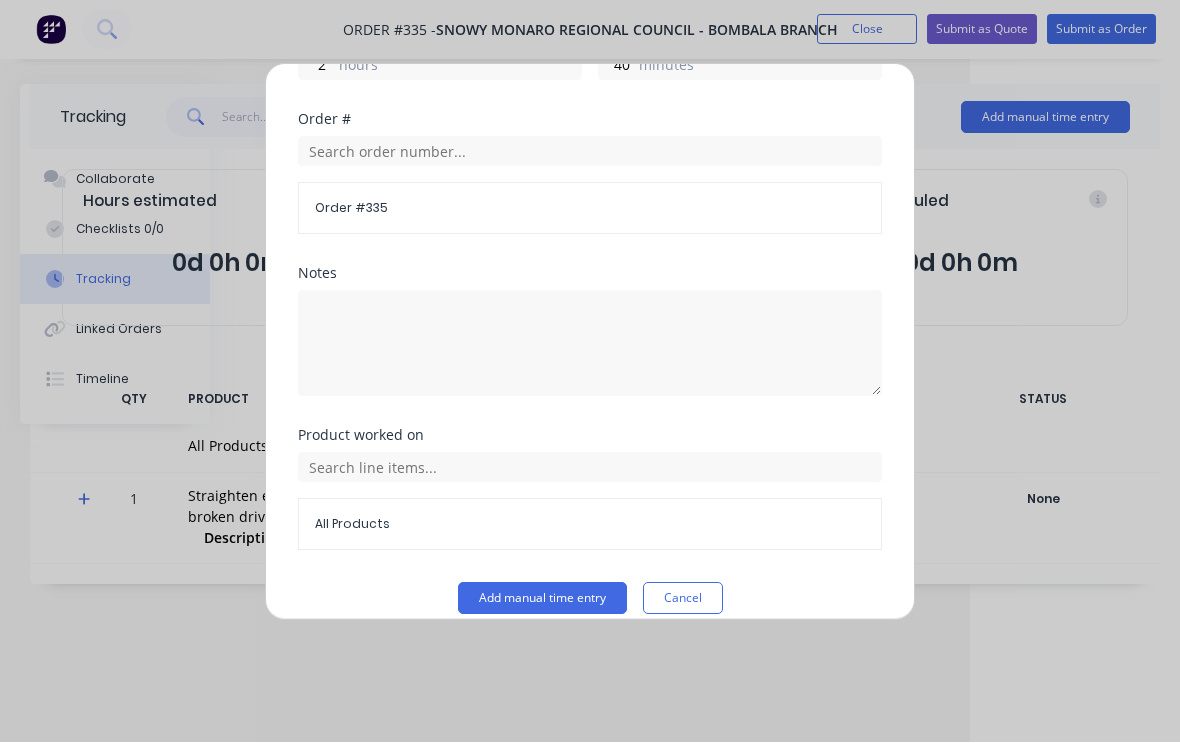 scroll, scrollTop: 472, scrollLeft: 0, axis: vertical 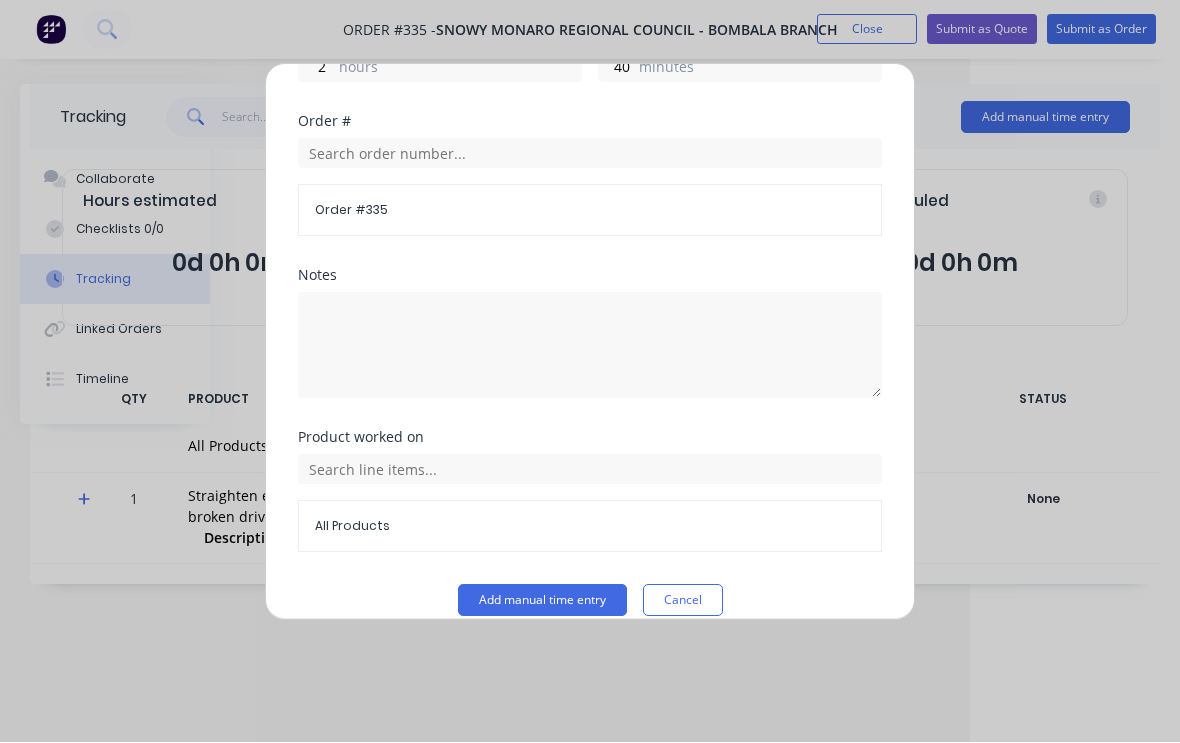 click on "Add manual time entry" at bounding box center (542, 601) 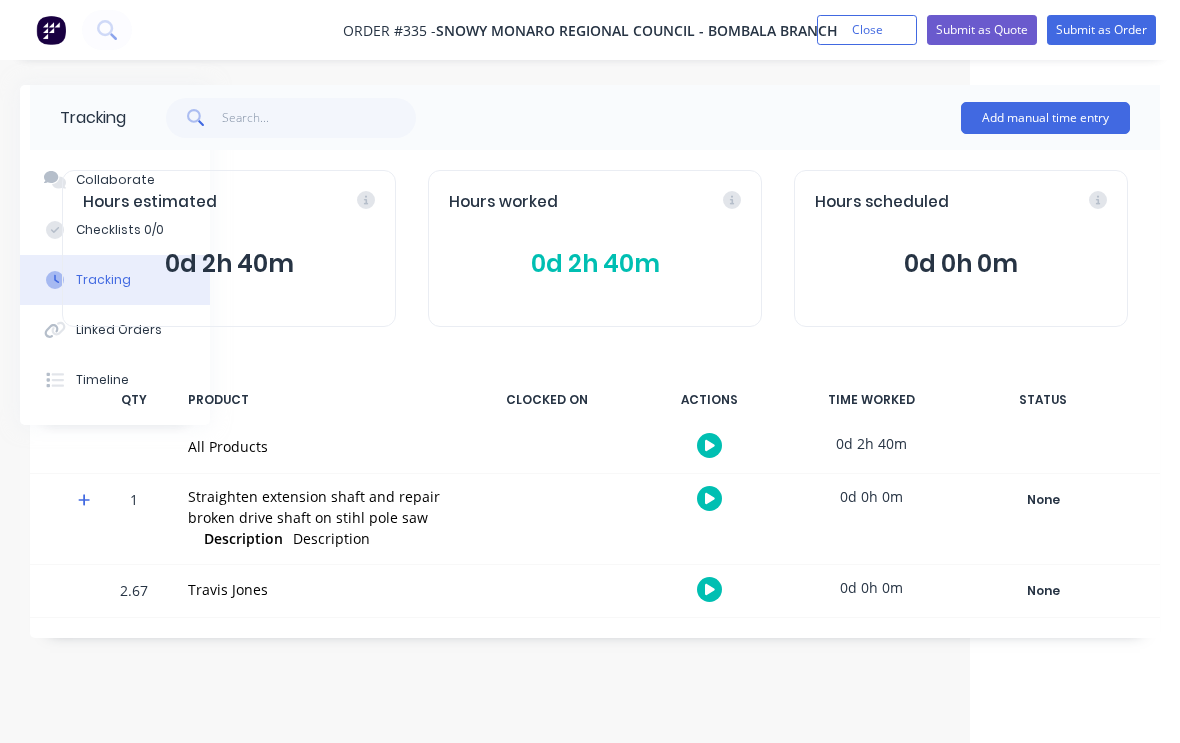 click on "Submit as Order" at bounding box center [1101, 30] 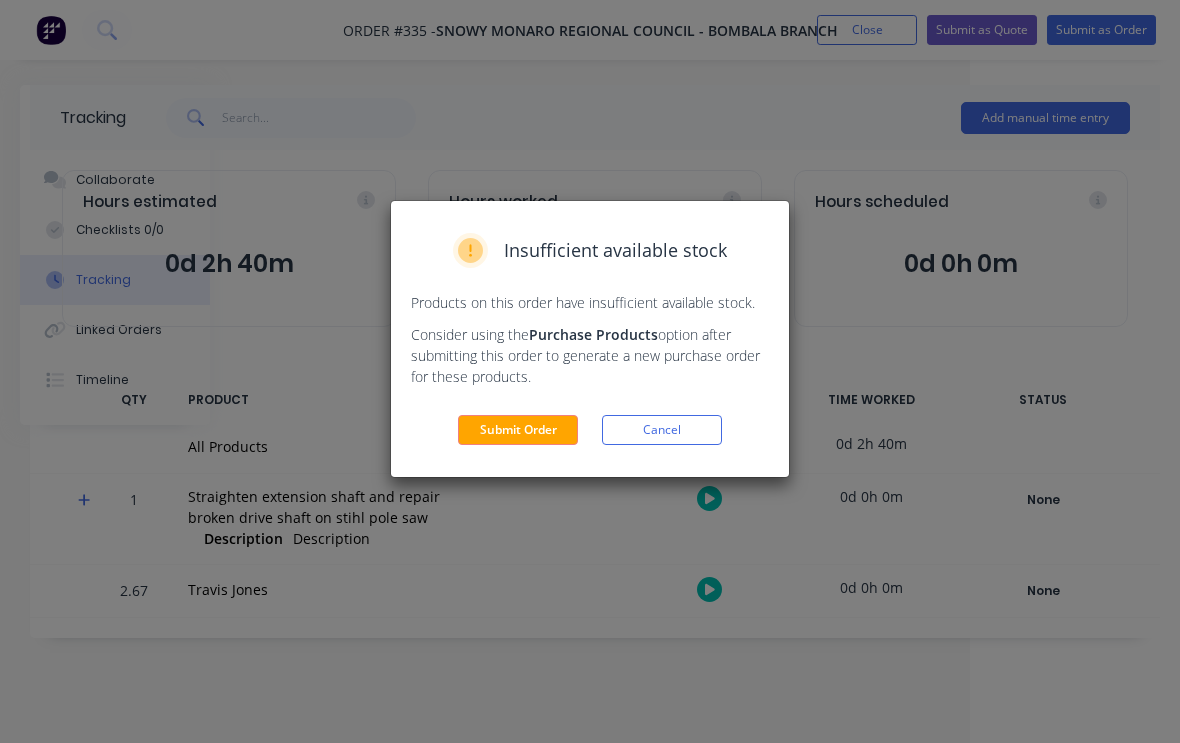 click on "Submit Order" at bounding box center [518, 430] 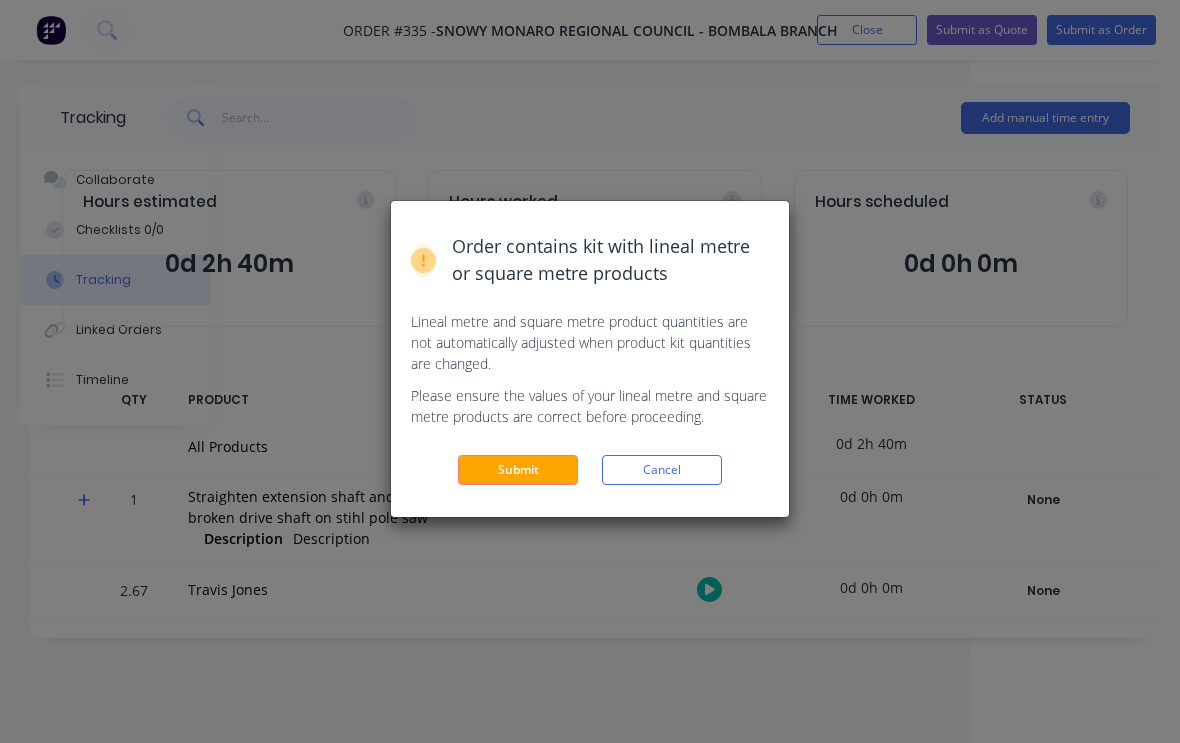 click on "Submit" at bounding box center (518, 470) 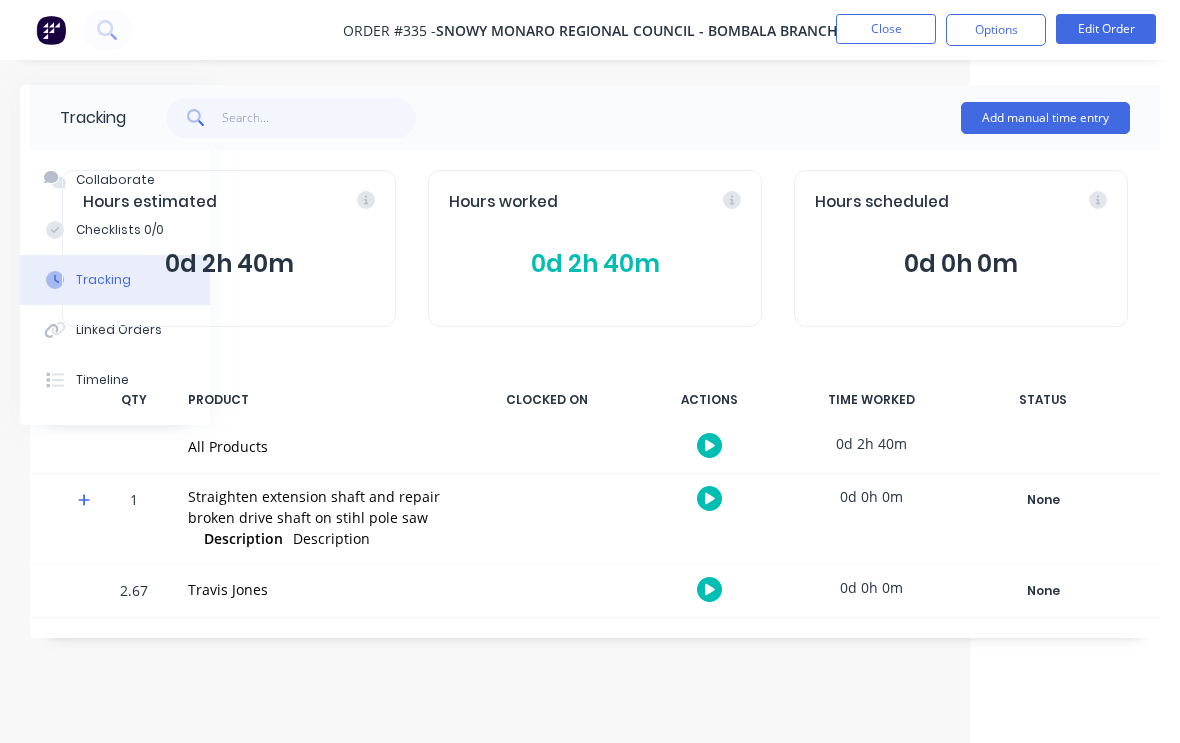 click on "Close" at bounding box center [886, 29] 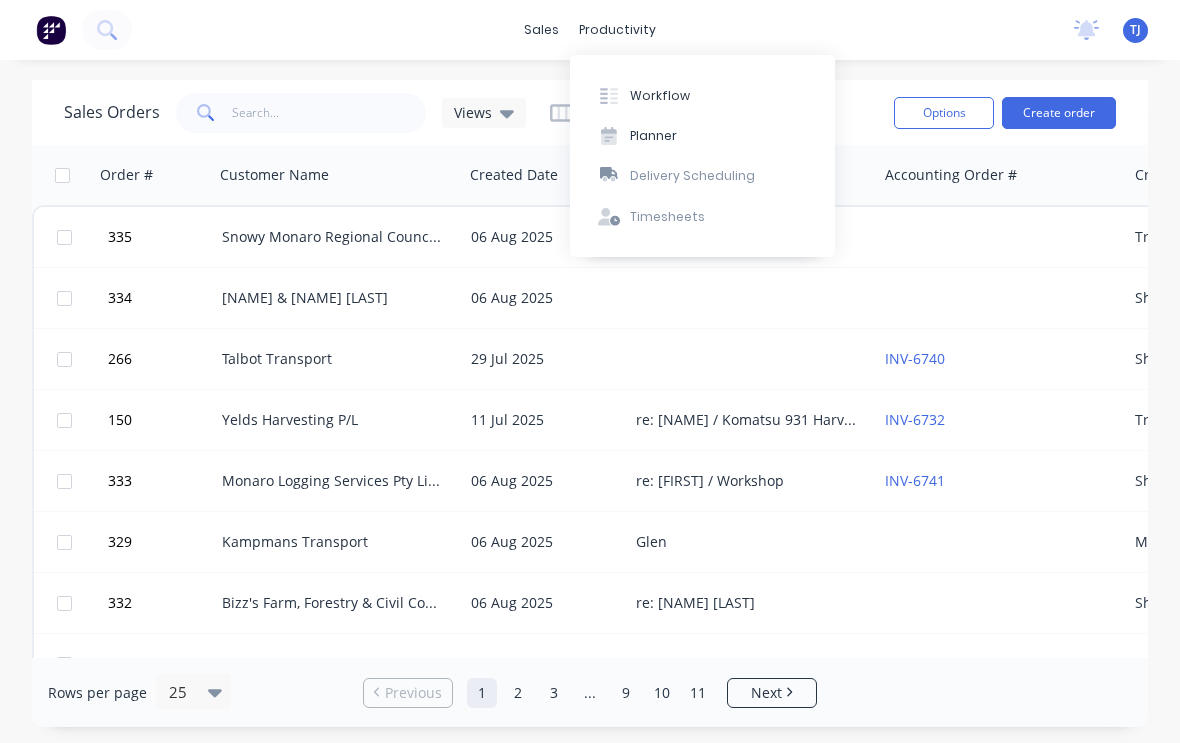 click on "Workflow" at bounding box center (702, 95) 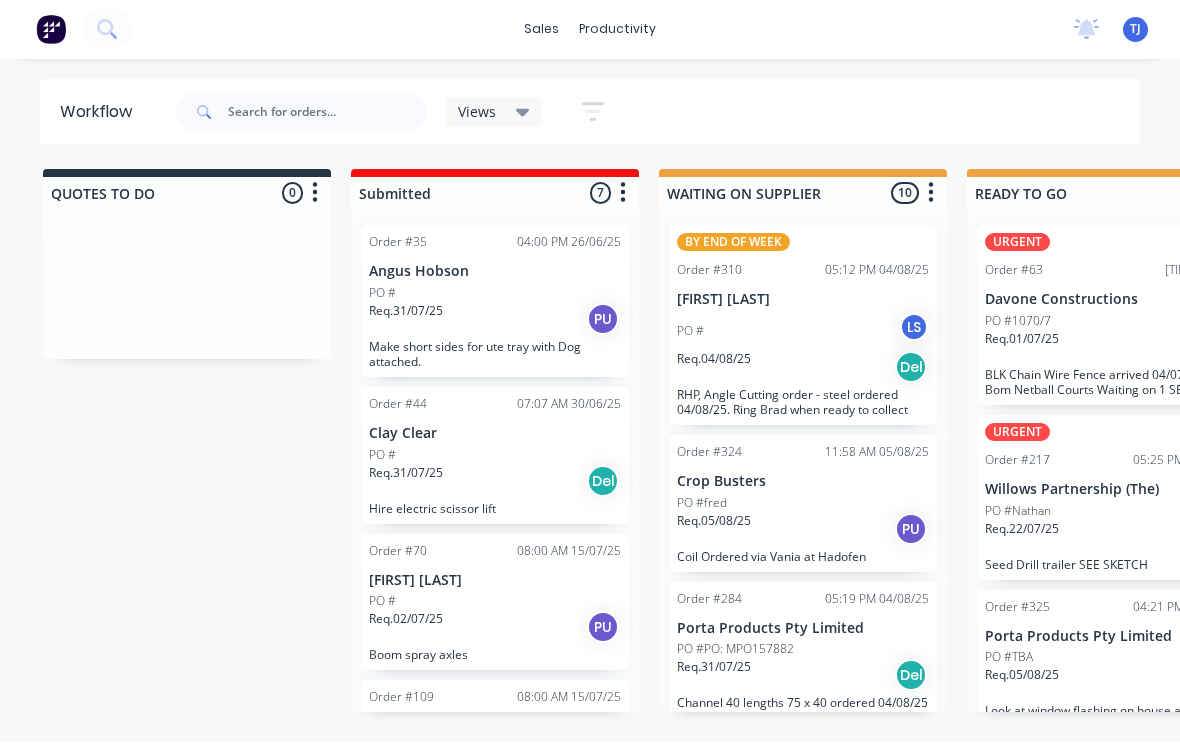 scroll, scrollTop: 1, scrollLeft: 0, axis: vertical 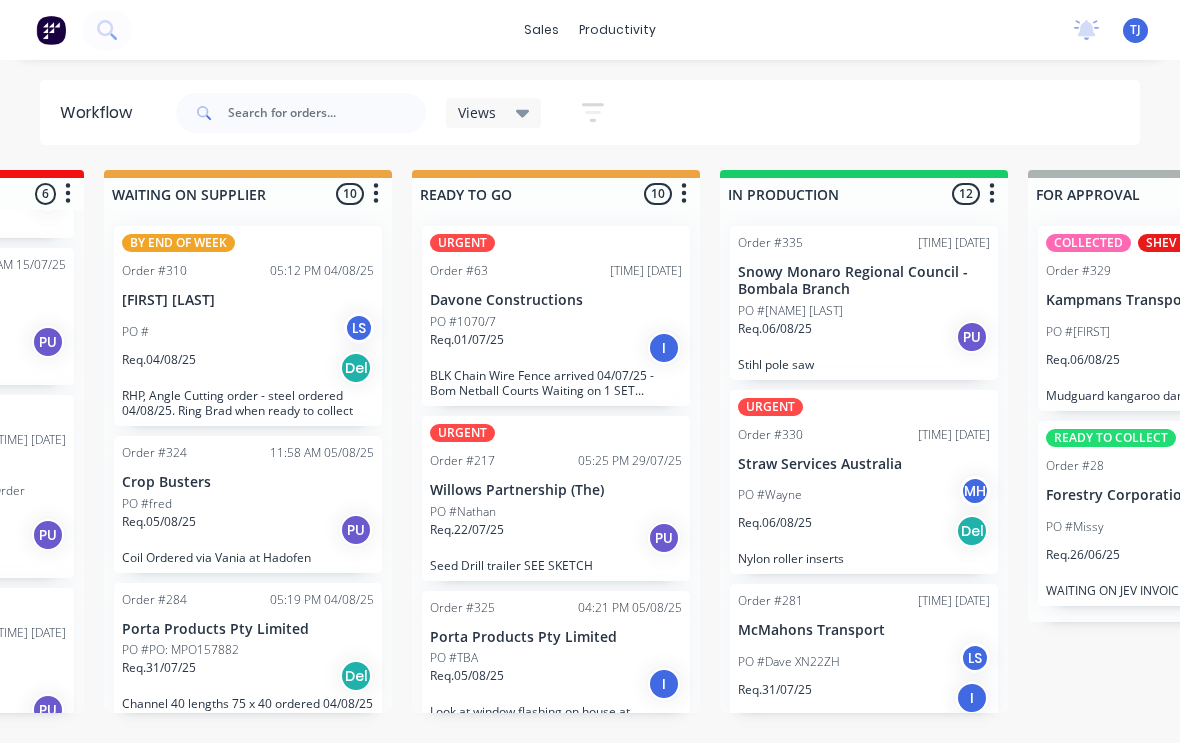 click on "Req. 06/08/25 PU" at bounding box center [864, 337] 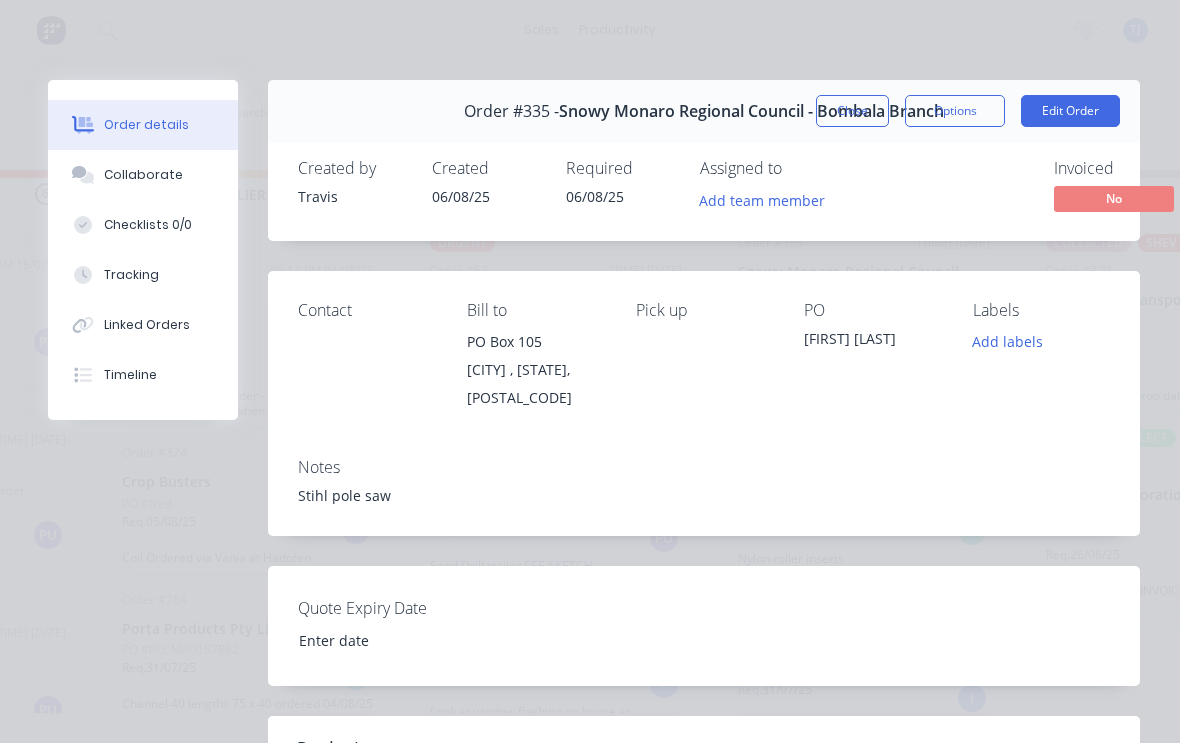 click on "Add labels" at bounding box center [1008, 341] 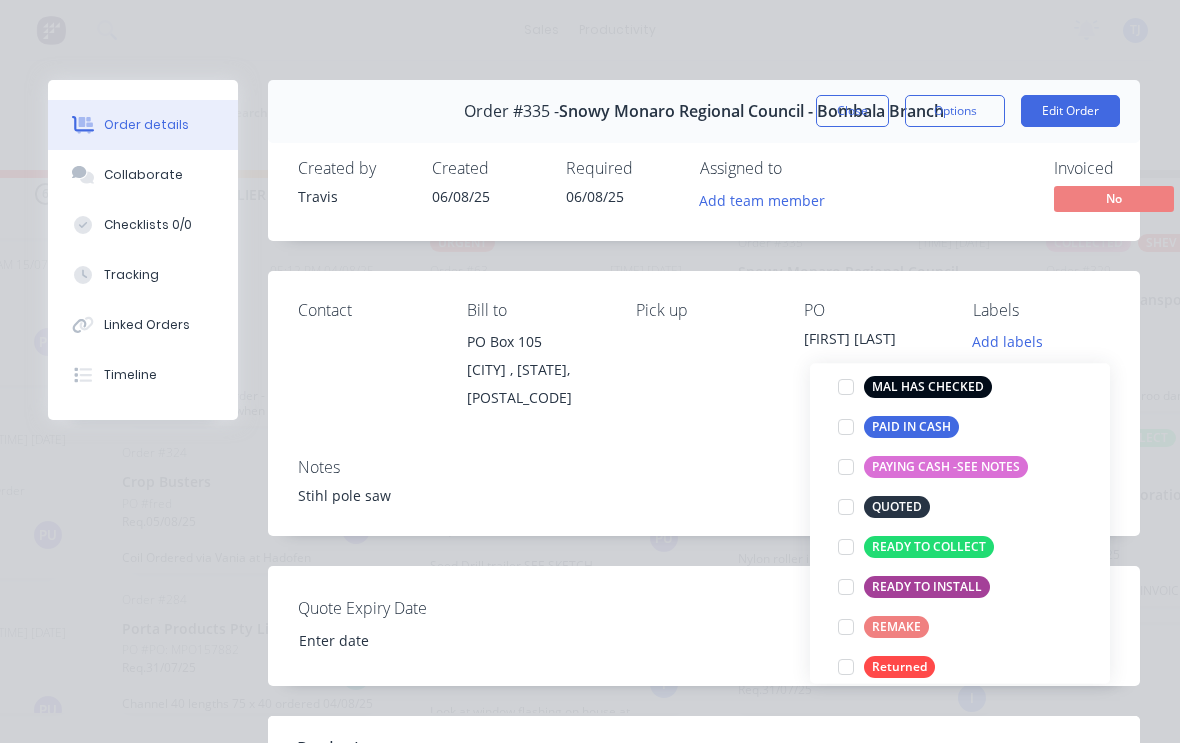 scroll, scrollTop: 299, scrollLeft: 0, axis: vertical 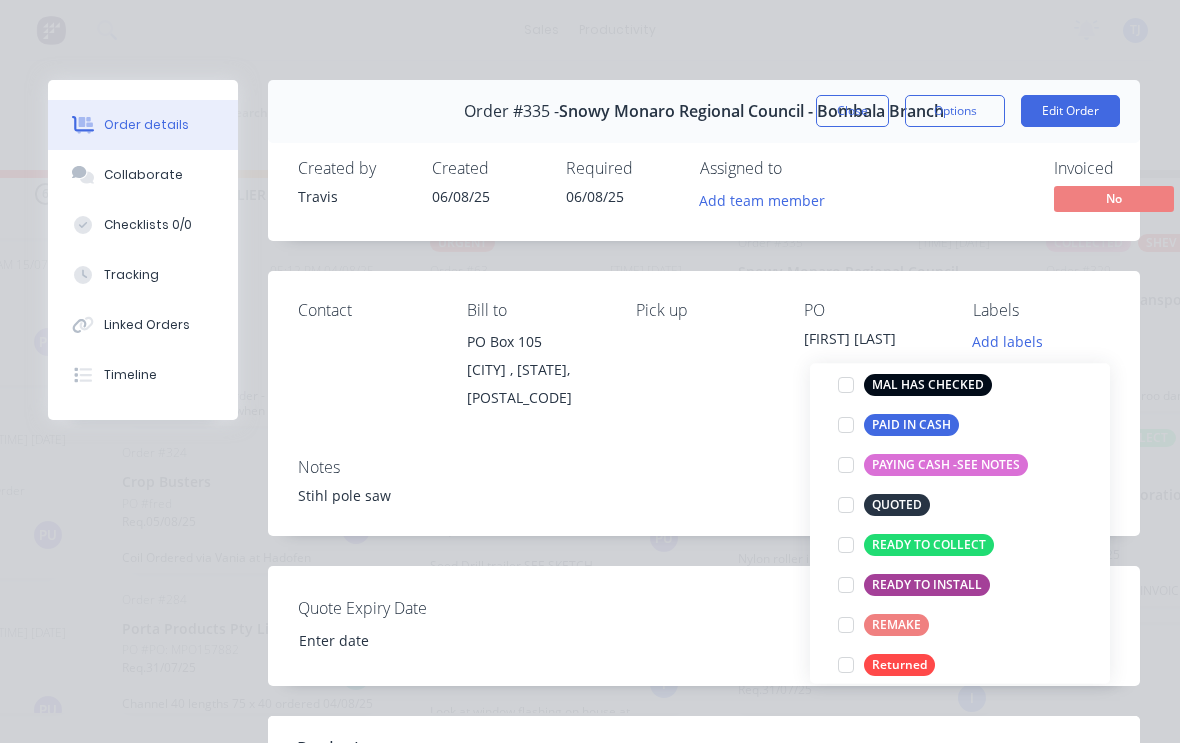 click at bounding box center [846, 545] 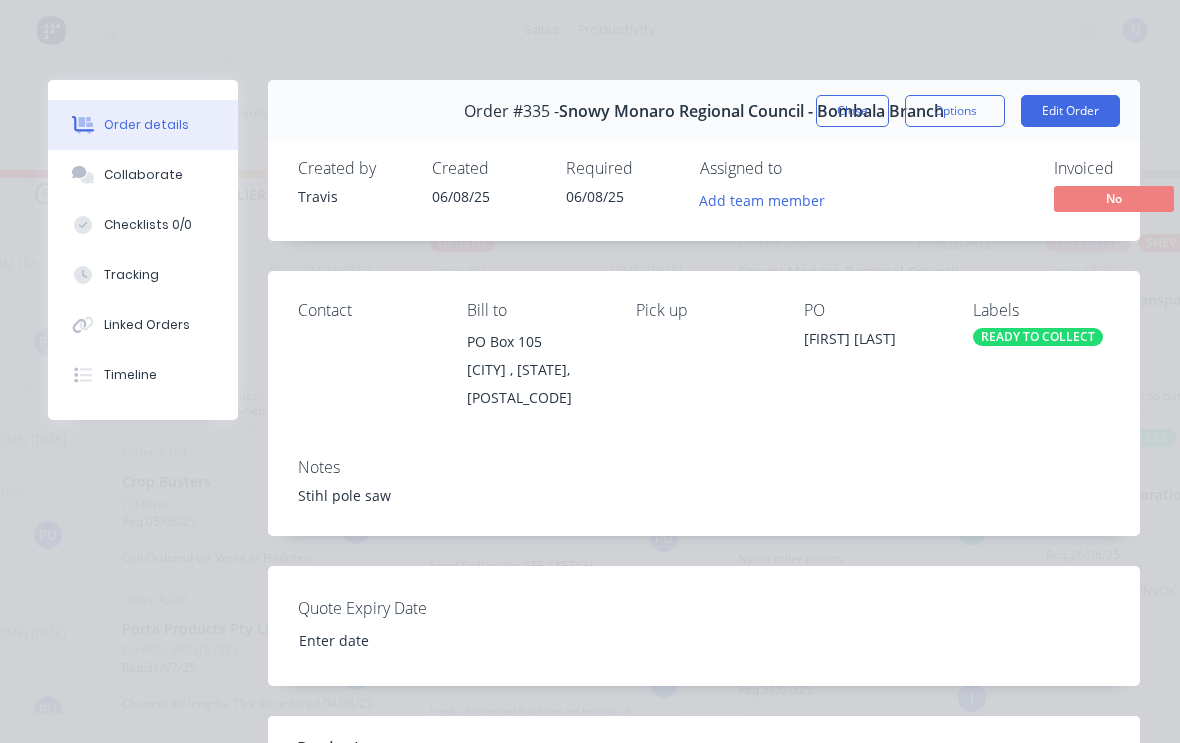 click on "Stihl pole saw" at bounding box center [704, 495] 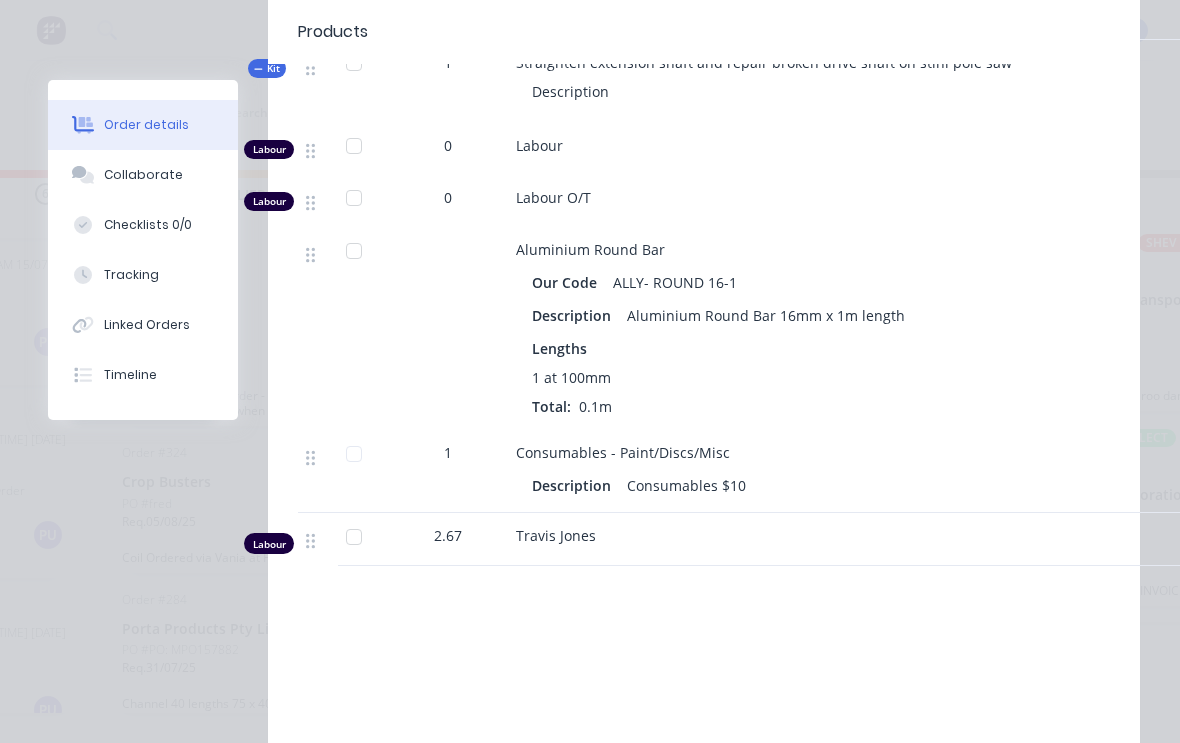 scroll, scrollTop: 782, scrollLeft: 0, axis: vertical 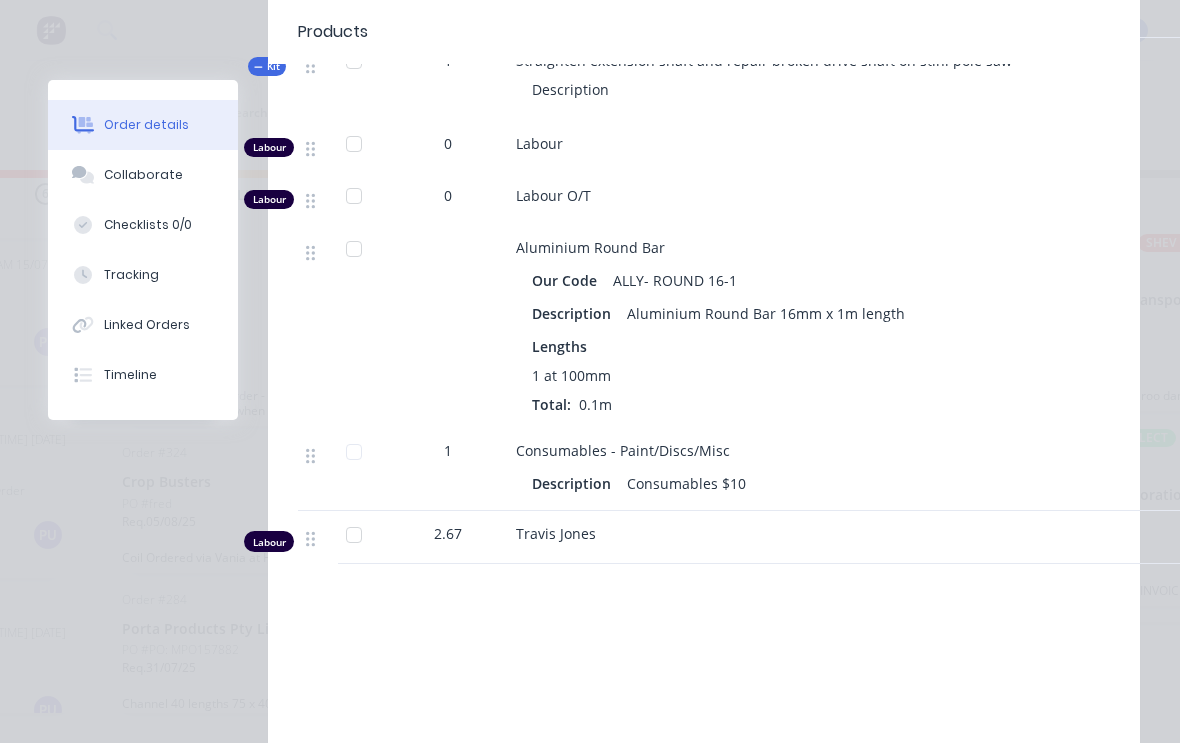 click on "0" at bounding box center (448, 143) 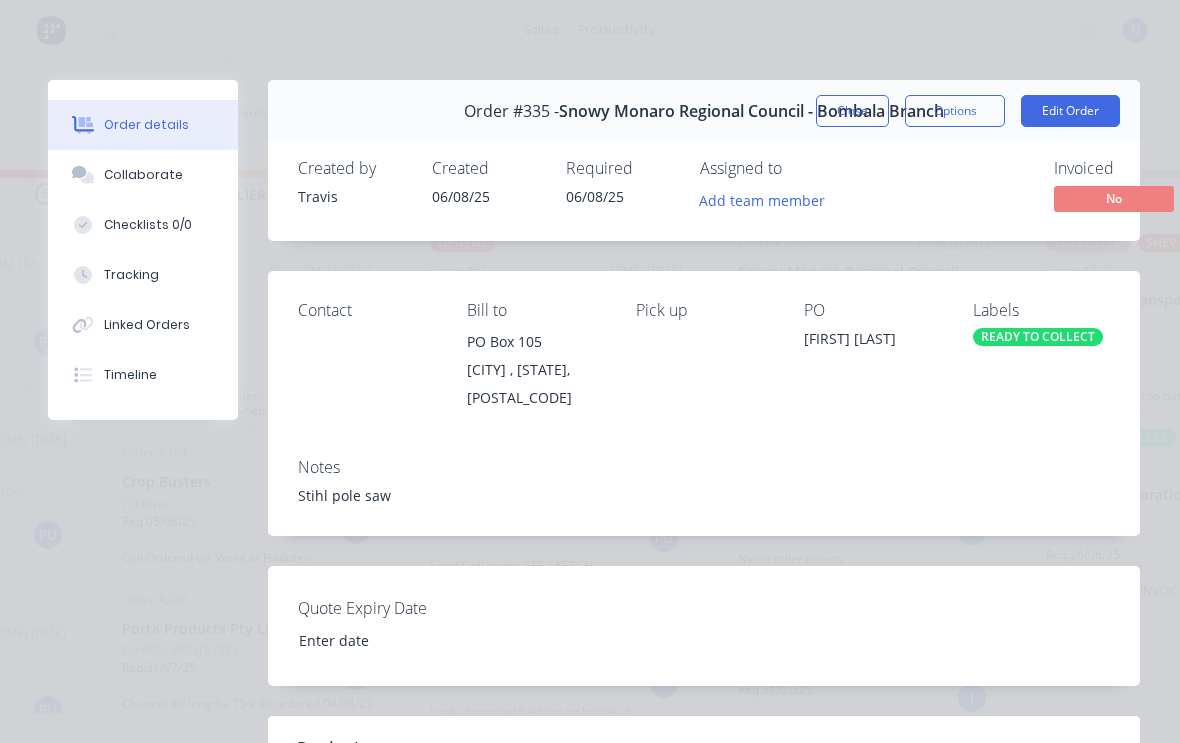 scroll, scrollTop: 0, scrollLeft: 0, axis: both 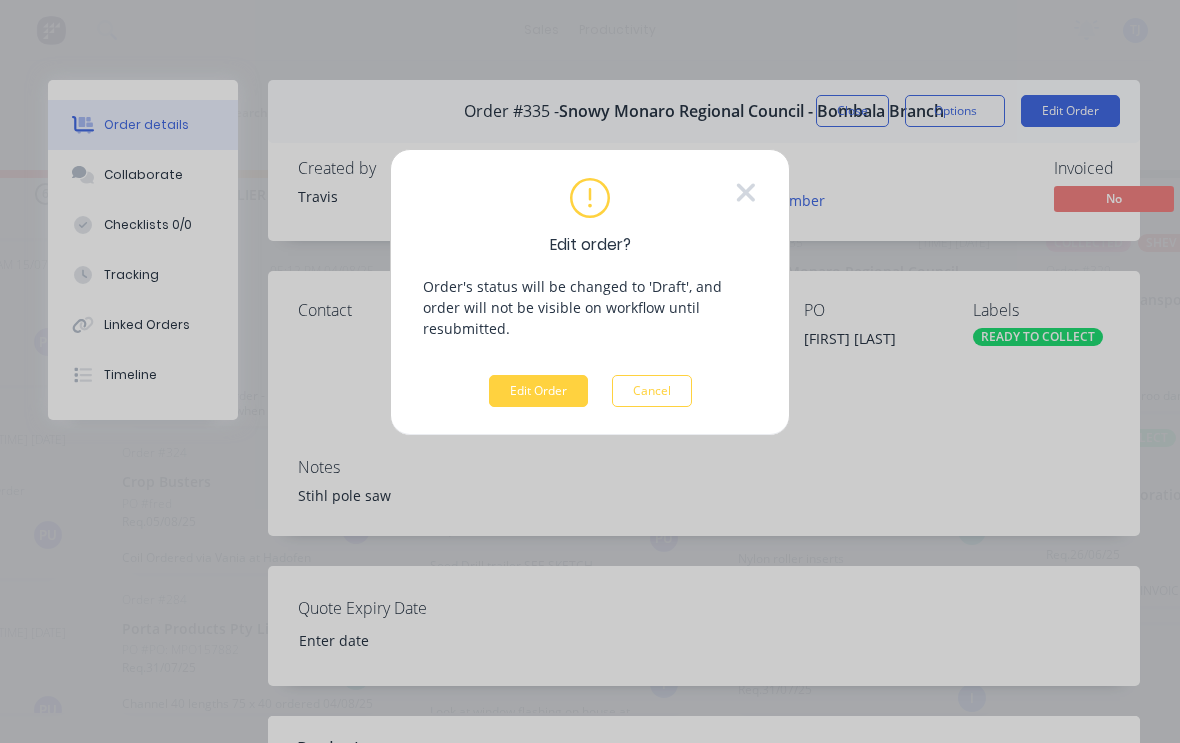 click on "Edit Order" at bounding box center (538, 391) 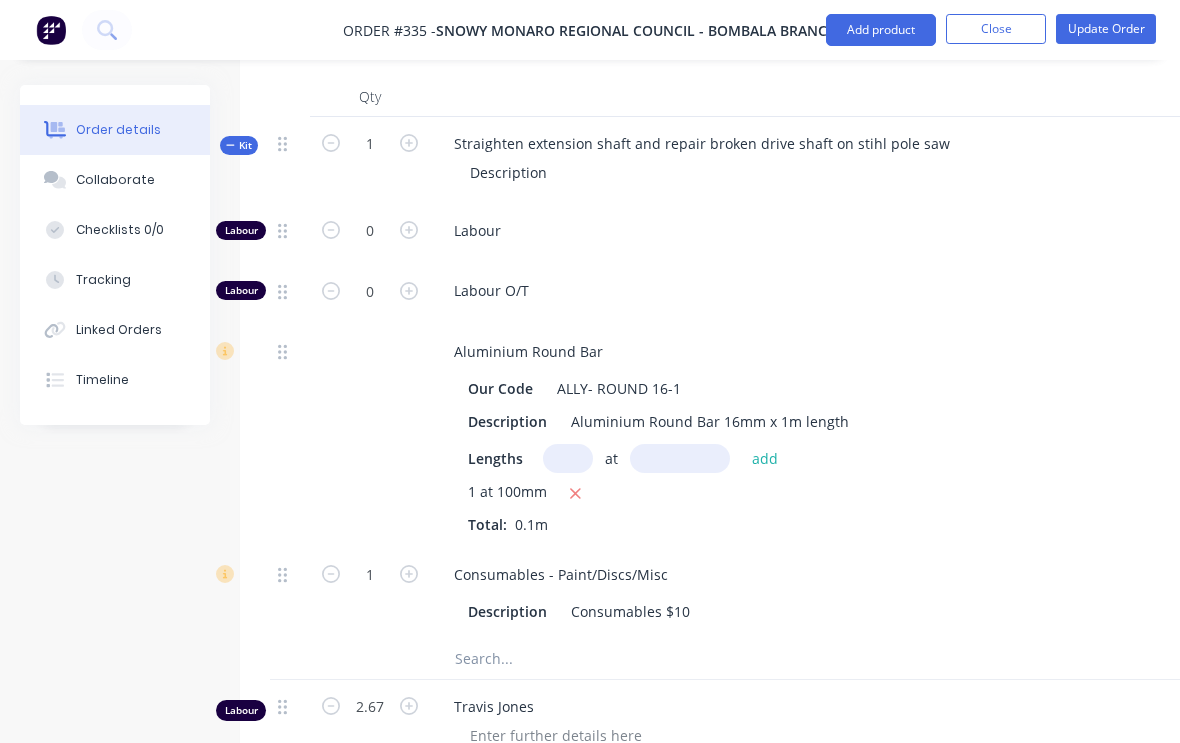 scroll, scrollTop: 774, scrollLeft: 0, axis: vertical 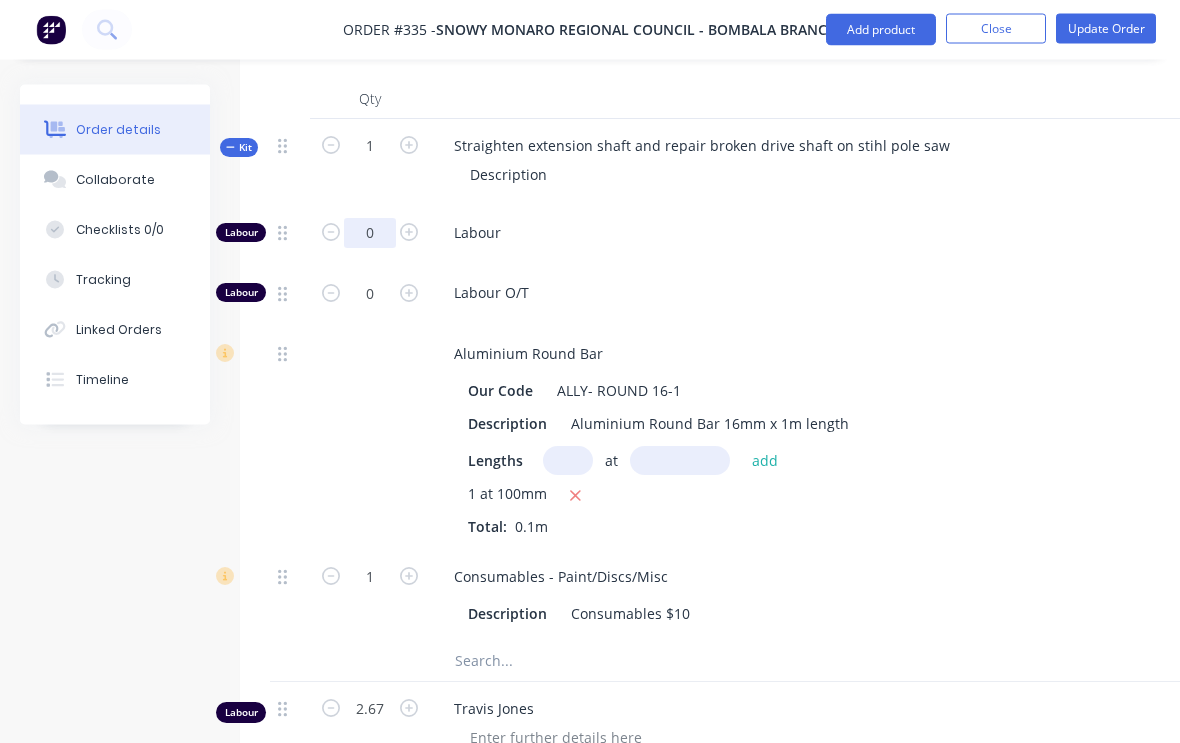 click on "0" at bounding box center [370, 234] 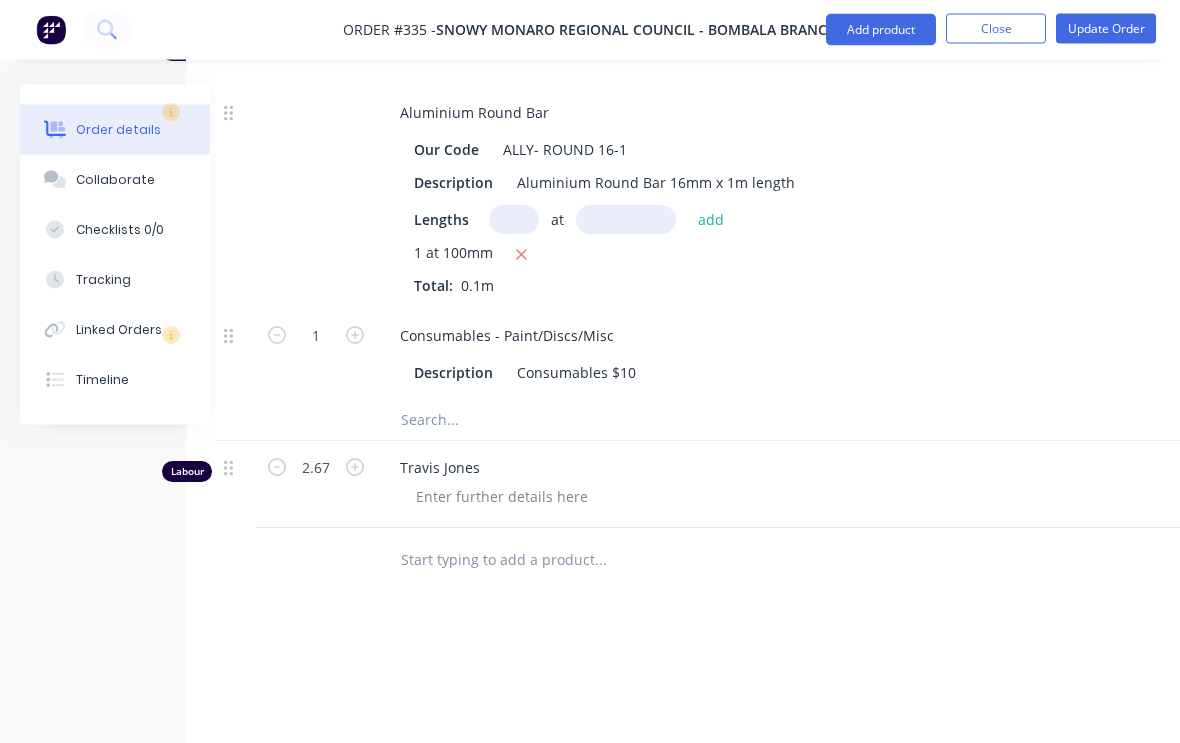scroll, scrollTop: 1015, scrollLeft: 210, axis: both 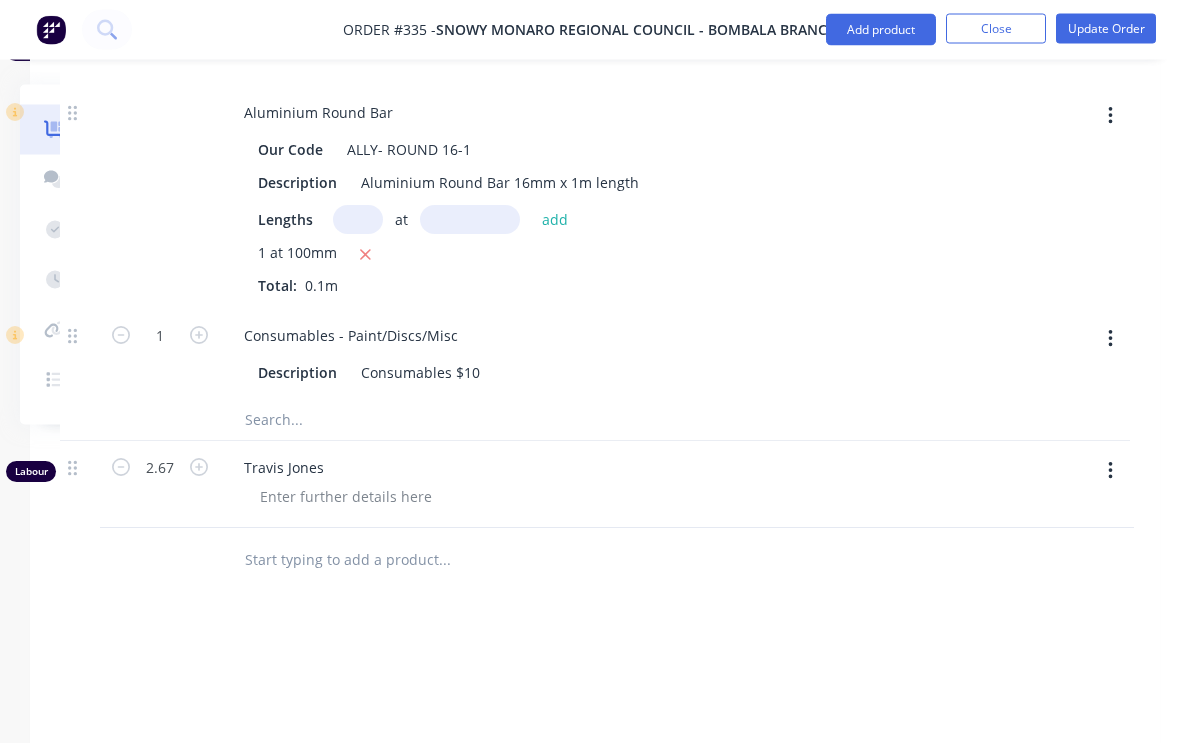 type on "2.67" 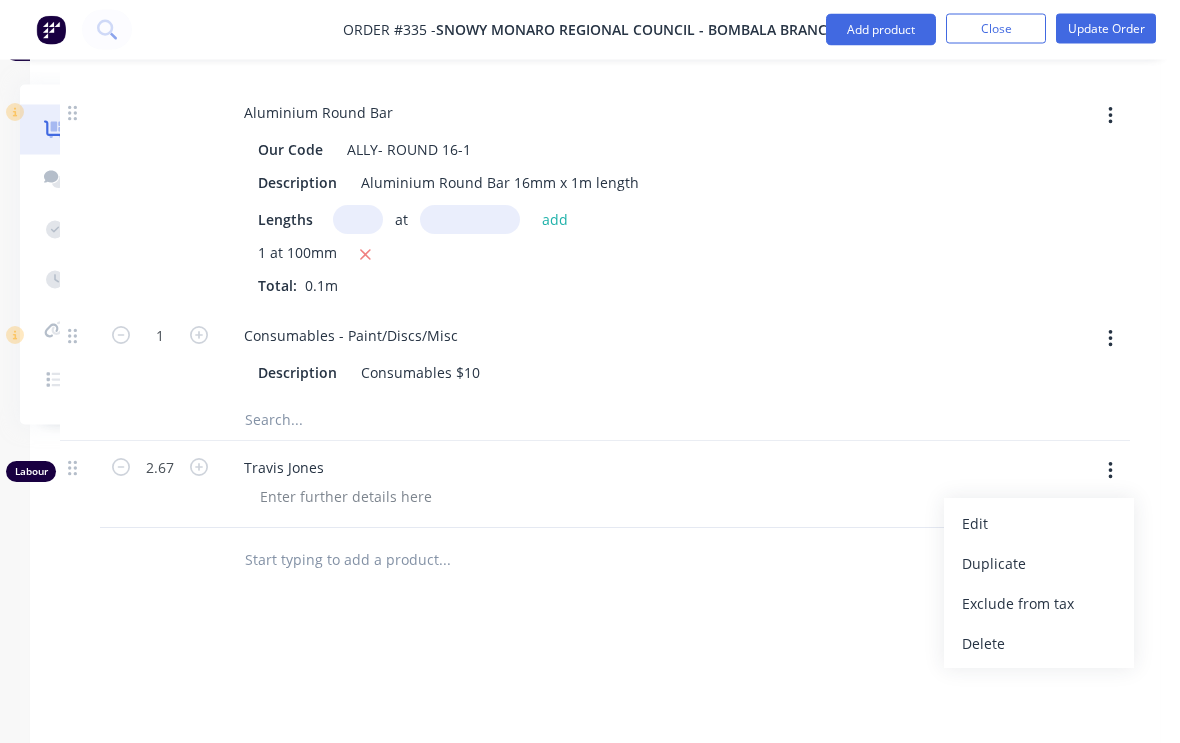 scroll, scrollTop: 1016, scrollLeft: 210, axis: both 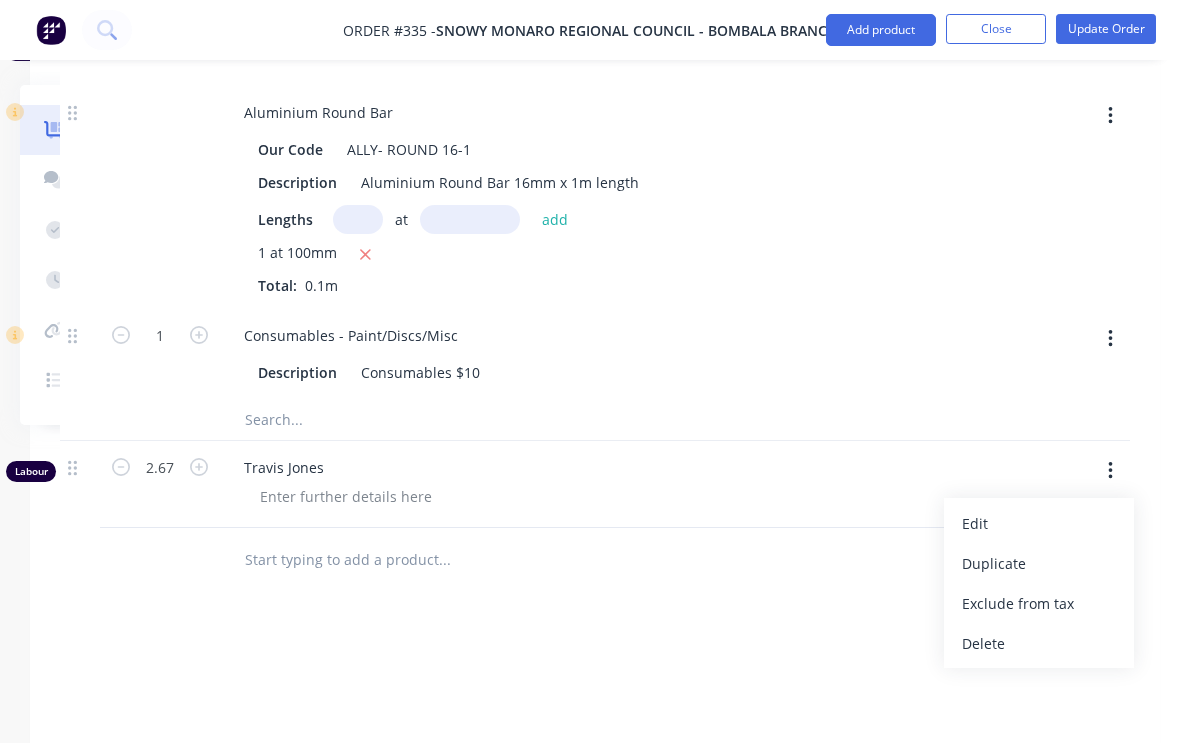 click on "Delete" at bounding box center [1039, 643] 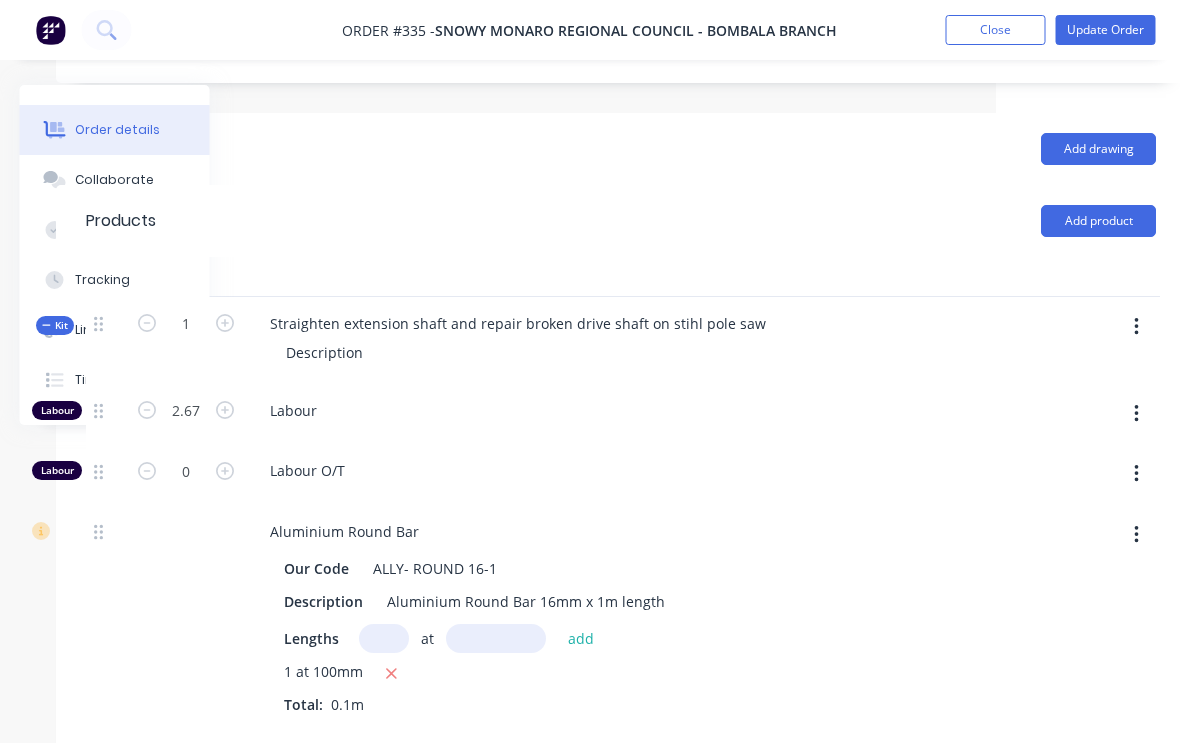 scroll, scrollTop: 594, scrollLeft: 183, axis: both 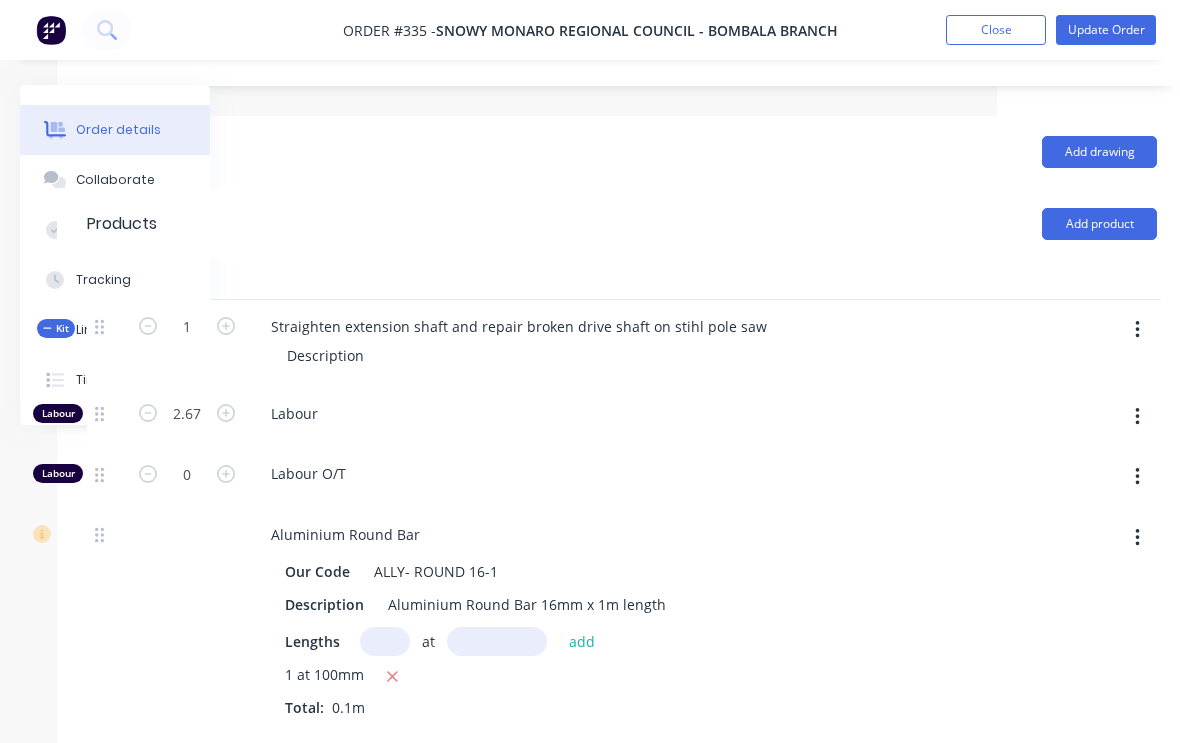 click on "Update Order" at bounding box center [1106, 30] 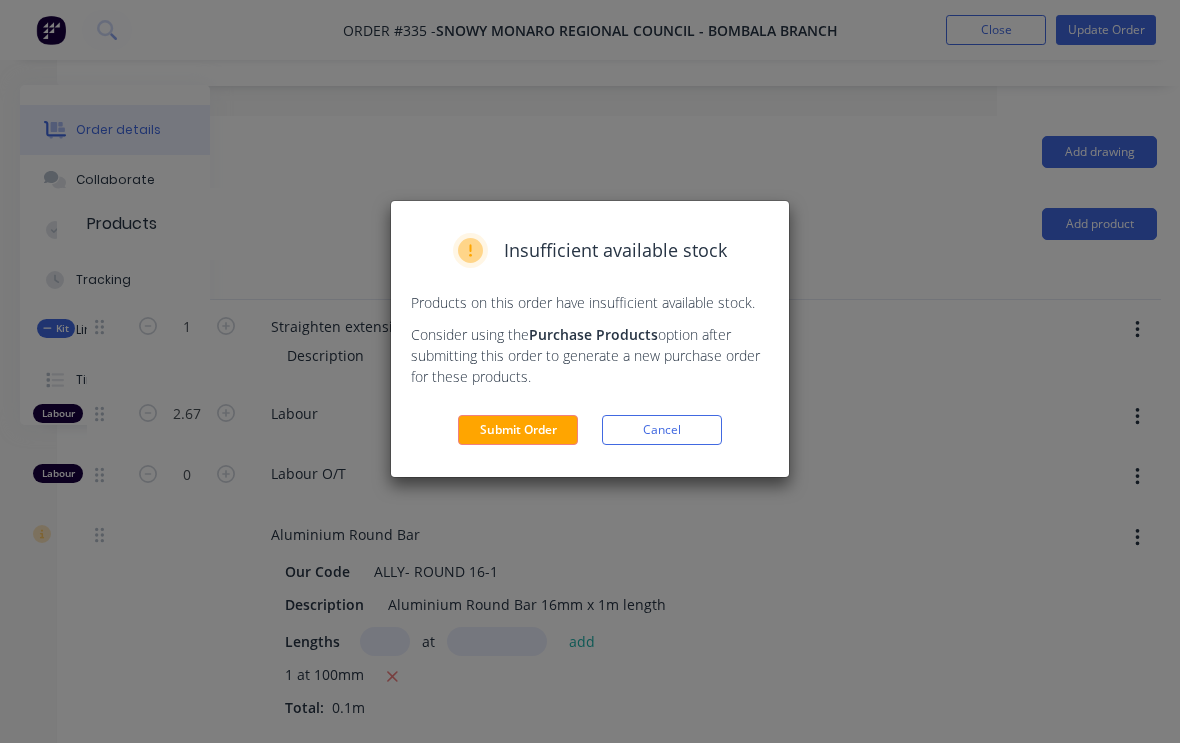 click on "Submit Order" at bounding box center [518, 430] 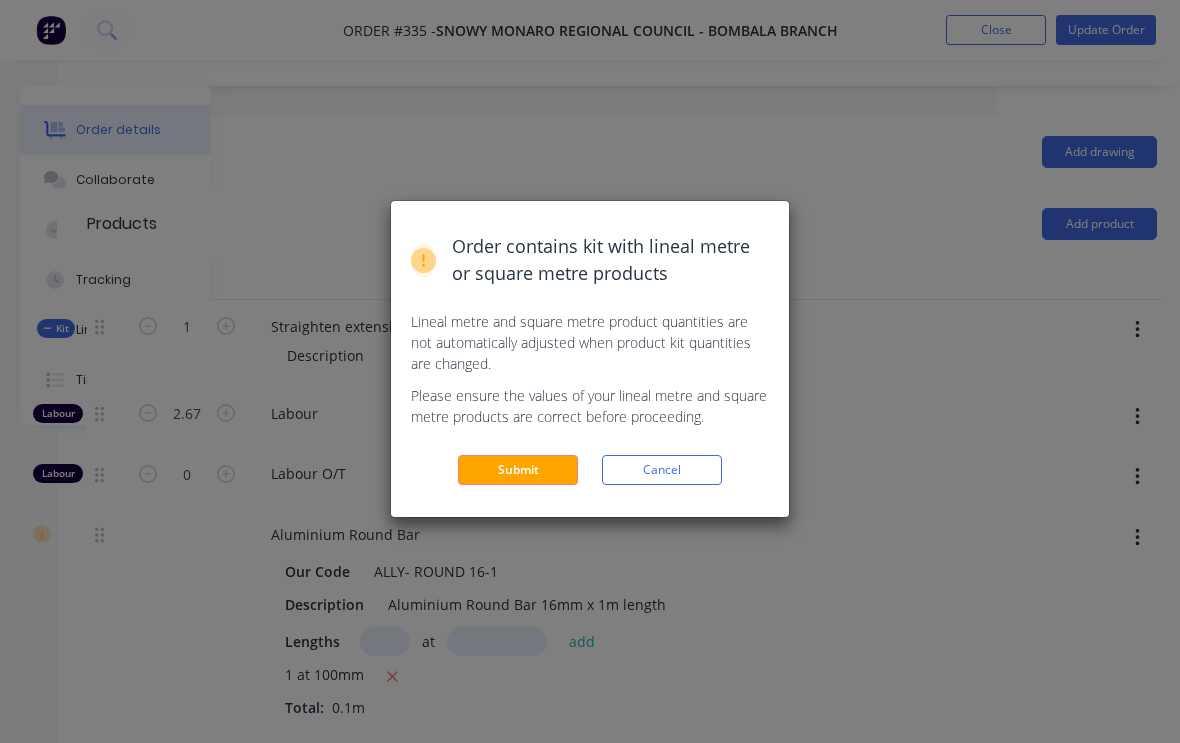 click on "Submit" at bounding box center [518, 470] 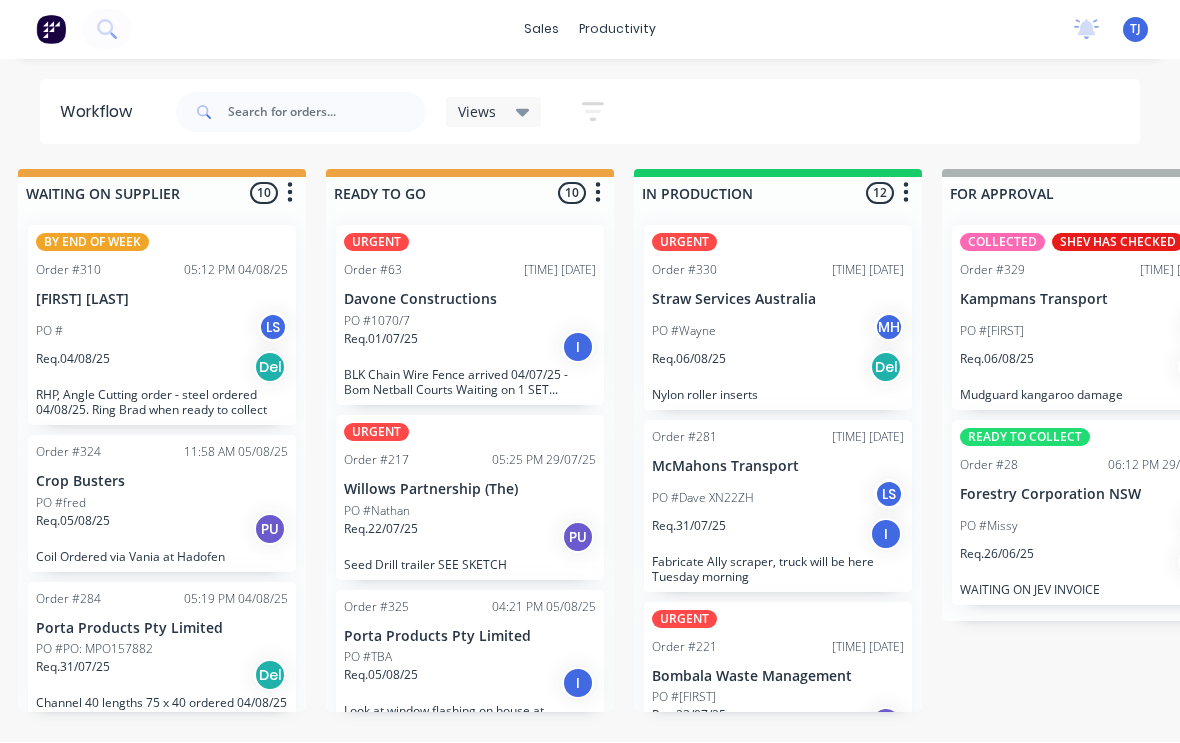 scroll, scrollTop: 1, scrollLeft: 640, axis: both 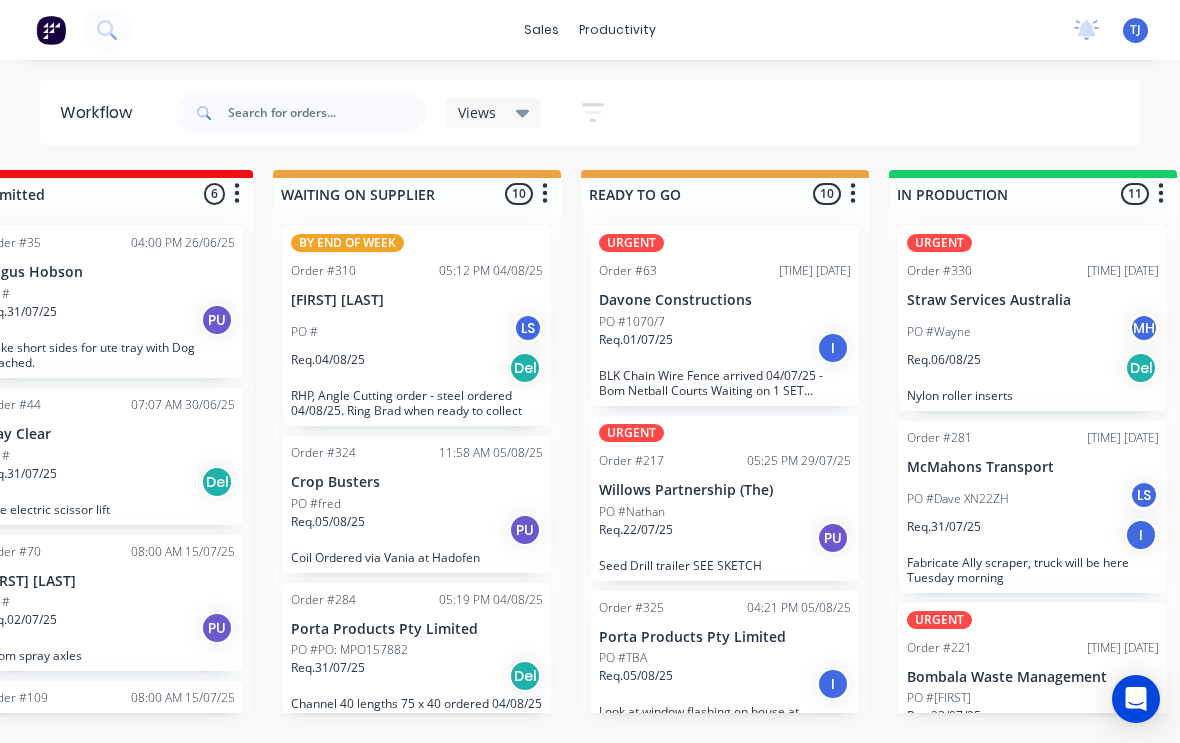 click on "Req. 01/07/25 I" at bounding box center [725, 348] 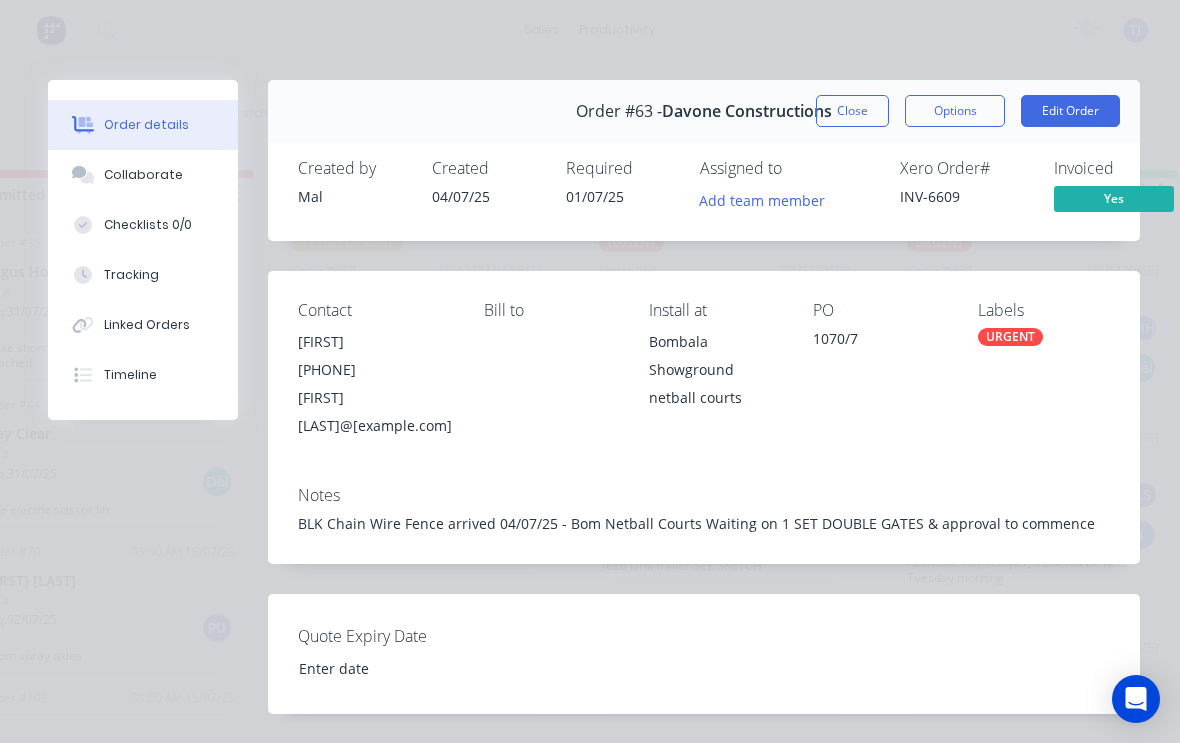 click on "Close" at bounding box center [852, 111] 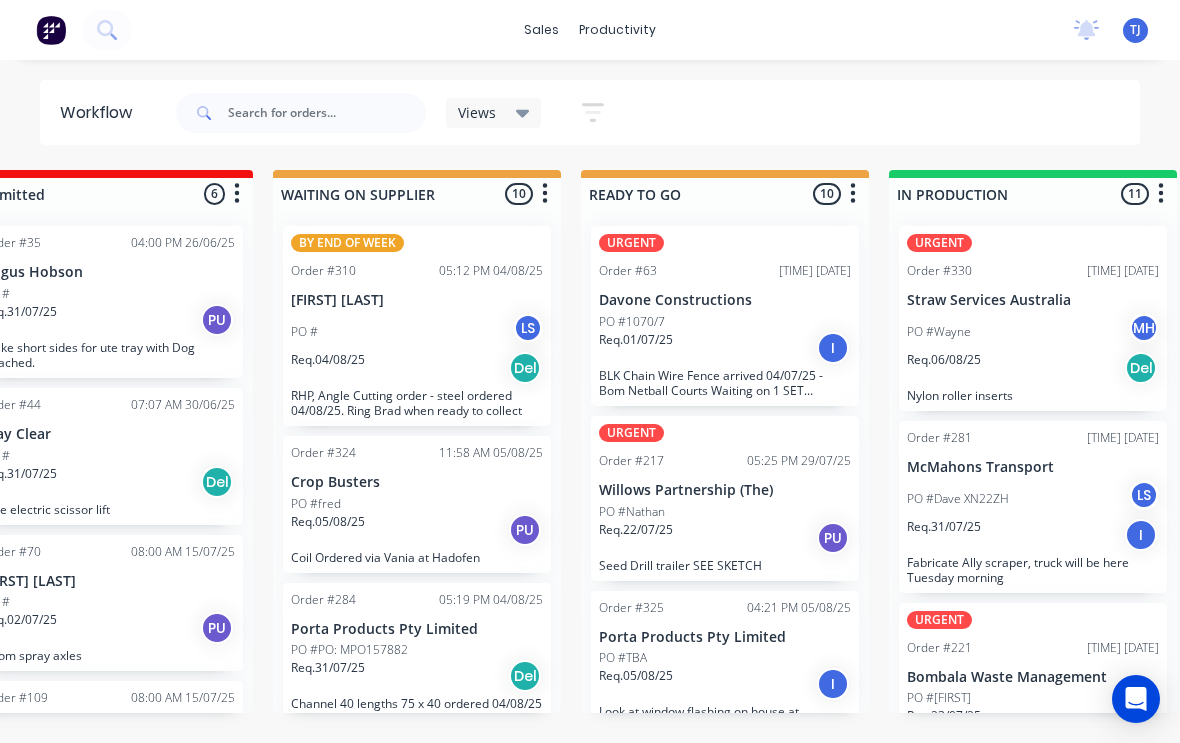 click on "TJ" at bounding box center [1135, 30] 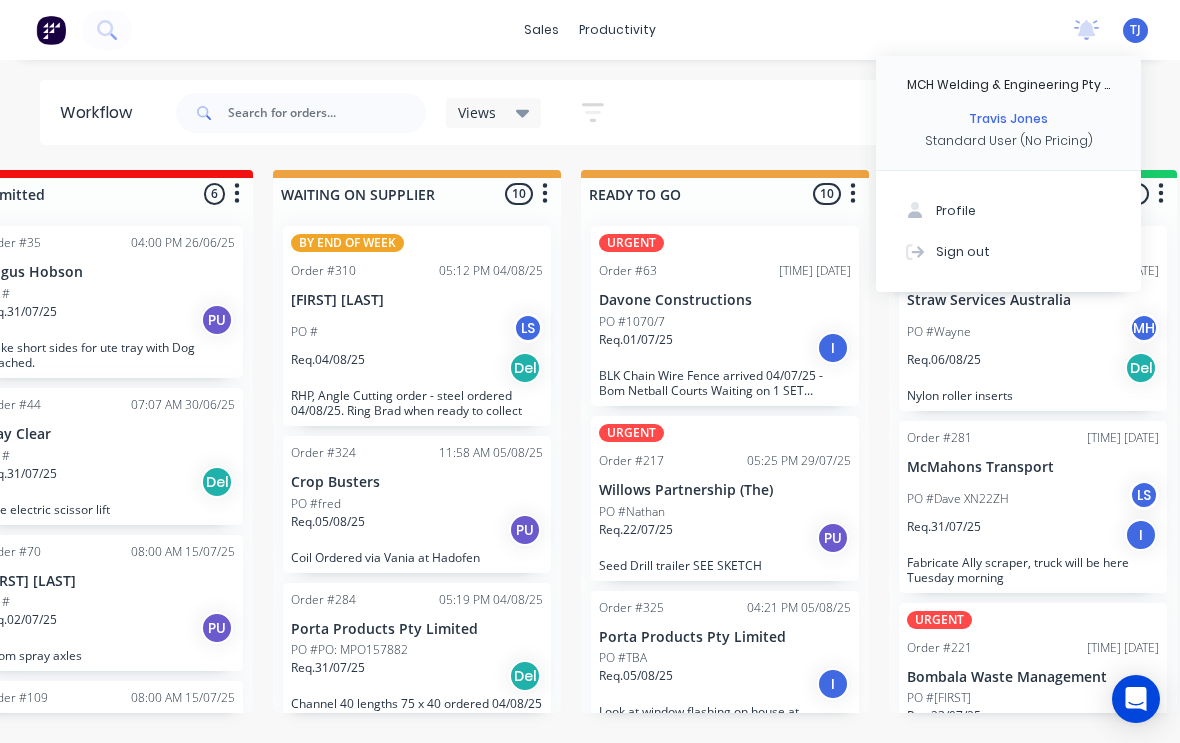 click on "Sign out" at bounding box center [963, 251] 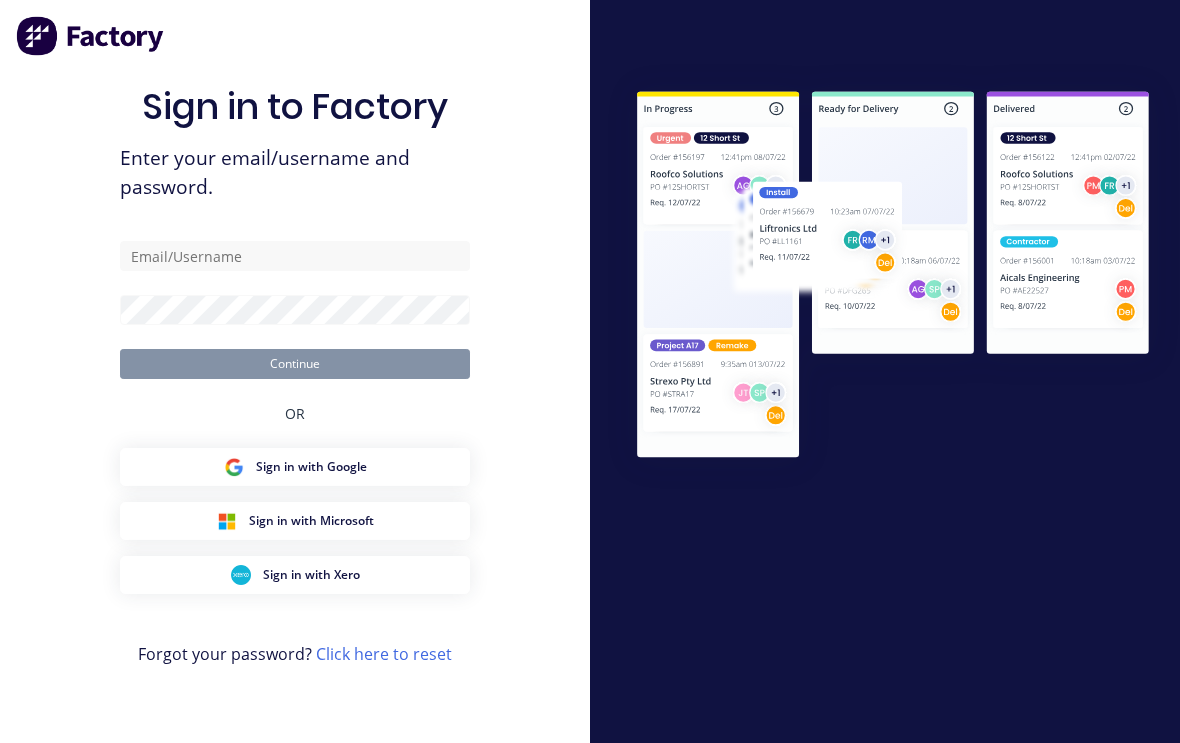 scroll, scrollTop: 0, scrollLeft: 0, axis: both 